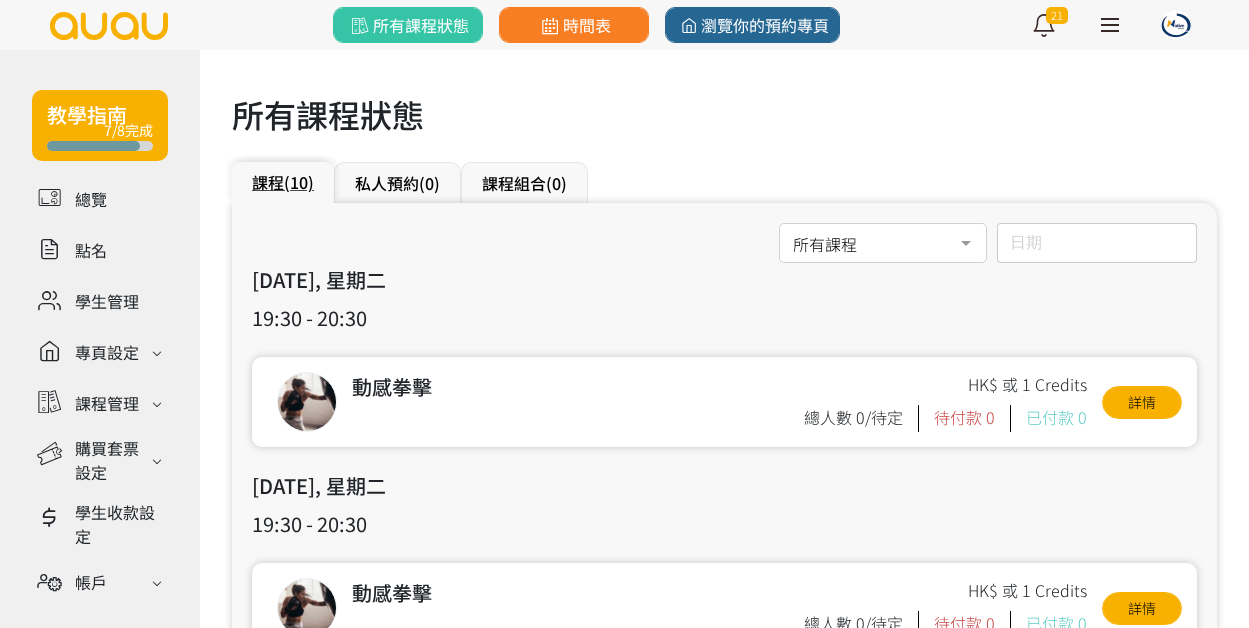 scroll, scrollTop: 0, scrollLeft: 0, axis: both 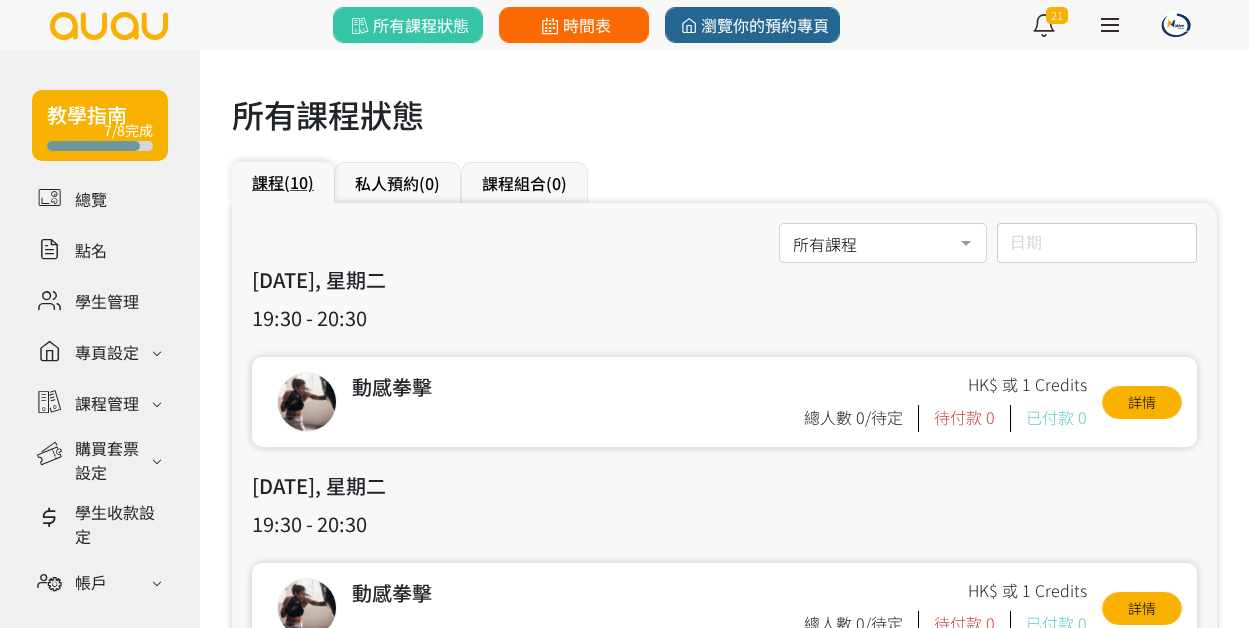click on "時間表" at bounding box center (573, 25) 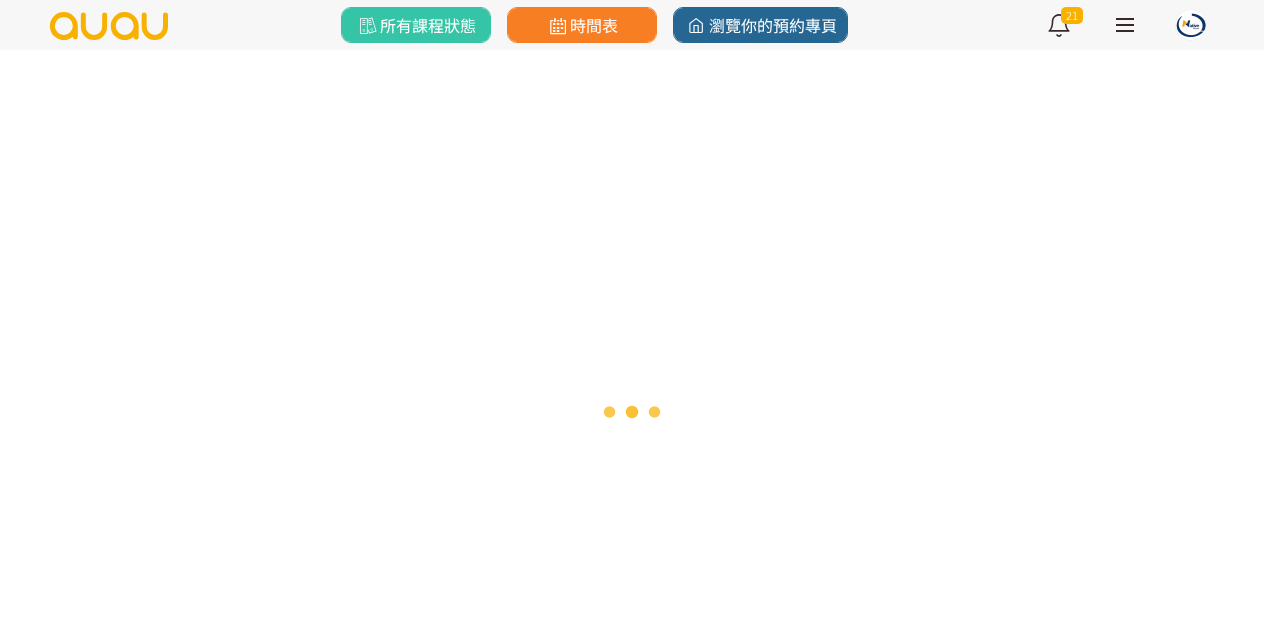 scroll, scrollTop: 0, scrollLeft: 0, axis: both 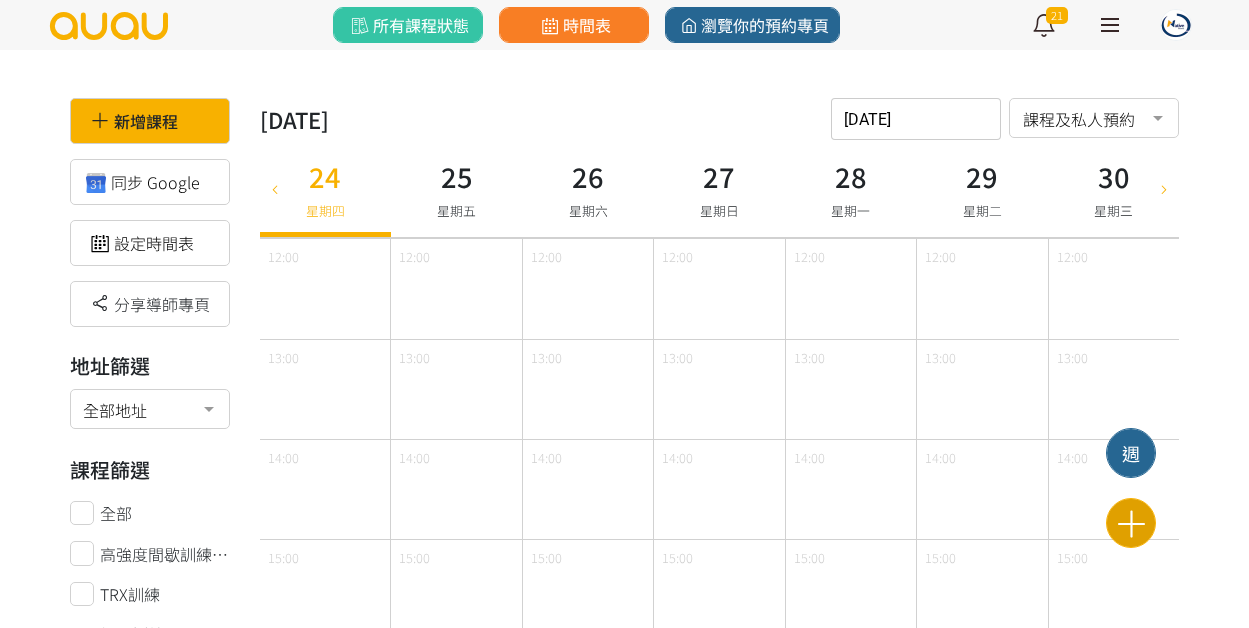 click at bounding box center (1131, 523) 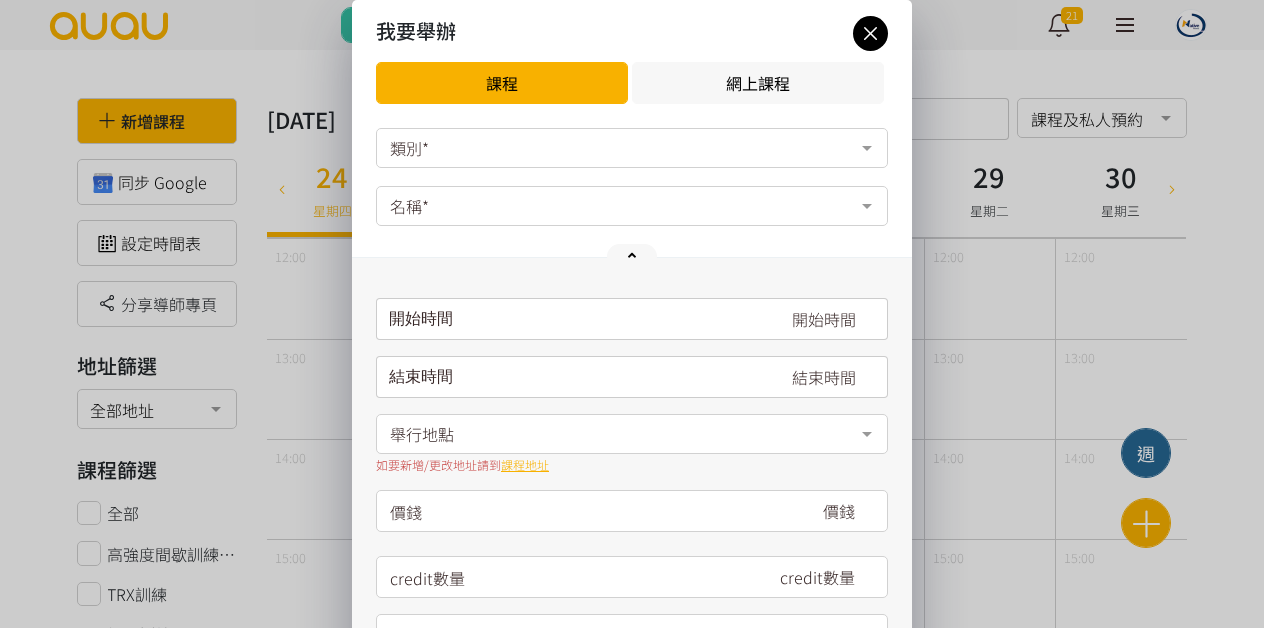 click on "類別*" at bounding box center [632, 148] 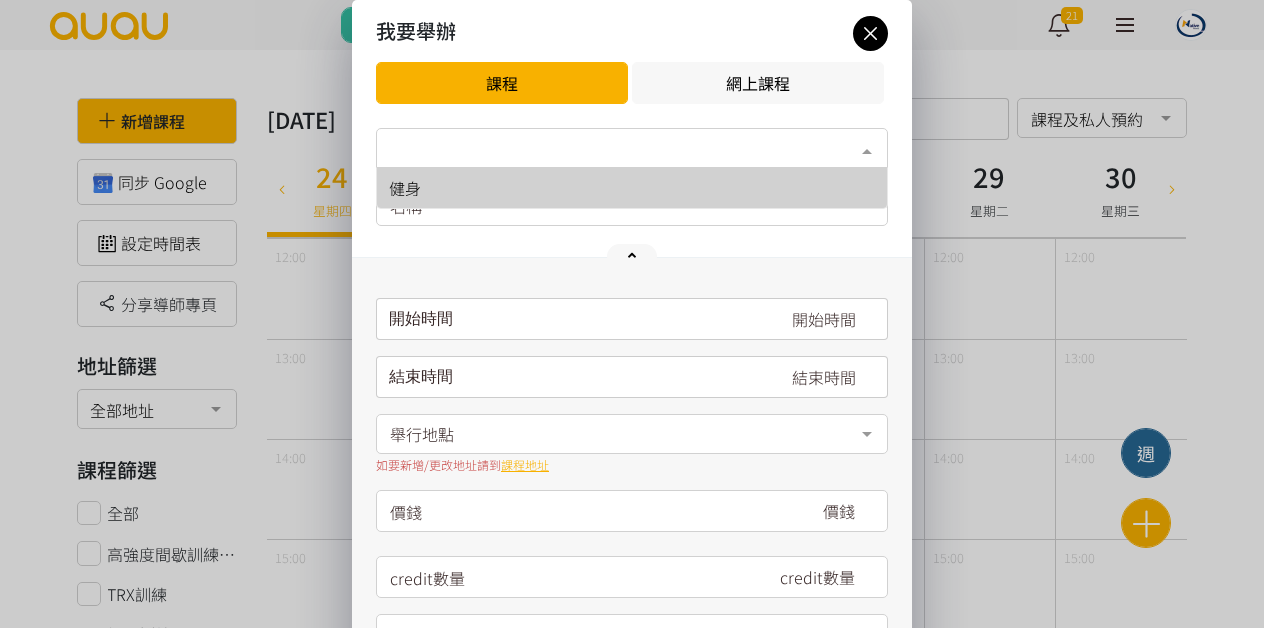 click on "健身" at bounding box center (632, 188) 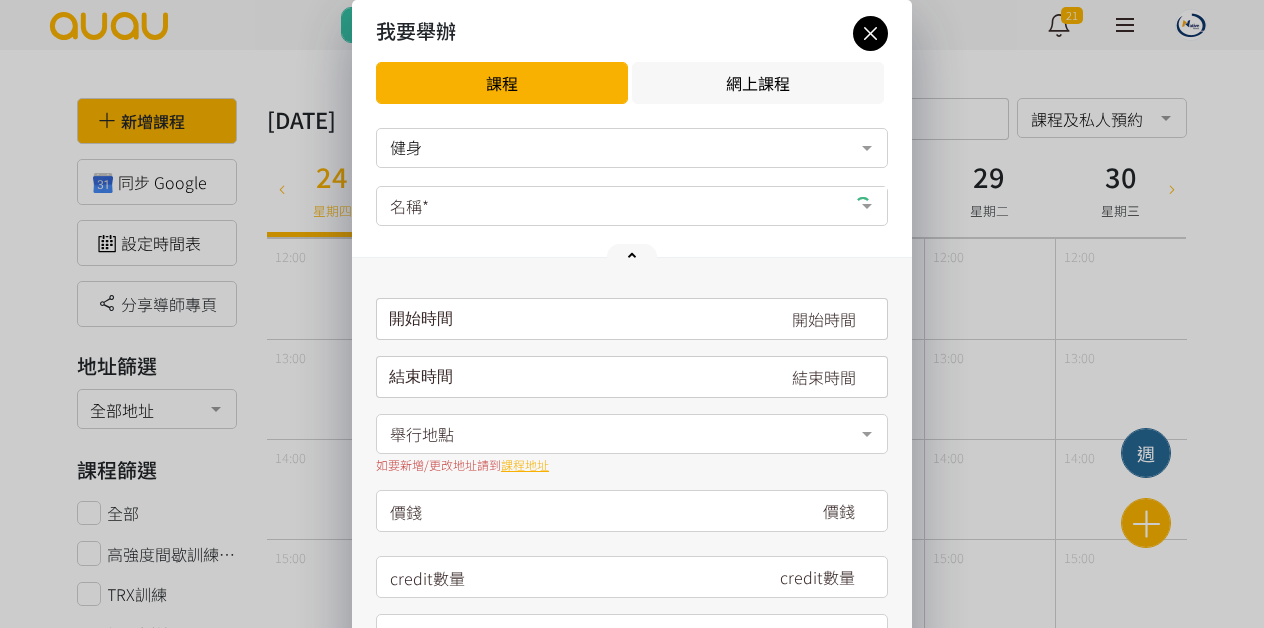 click on "名稱*" at bounding box center [632, 206] 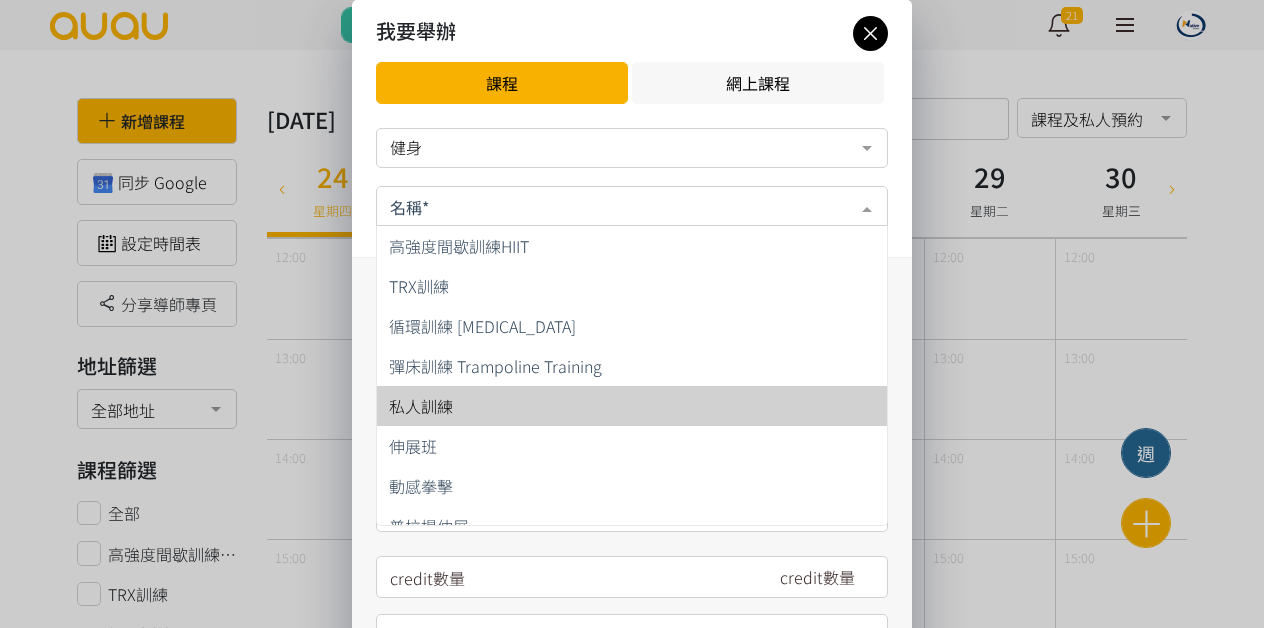 click on "私人訓練" at bounding box center (632, 406) 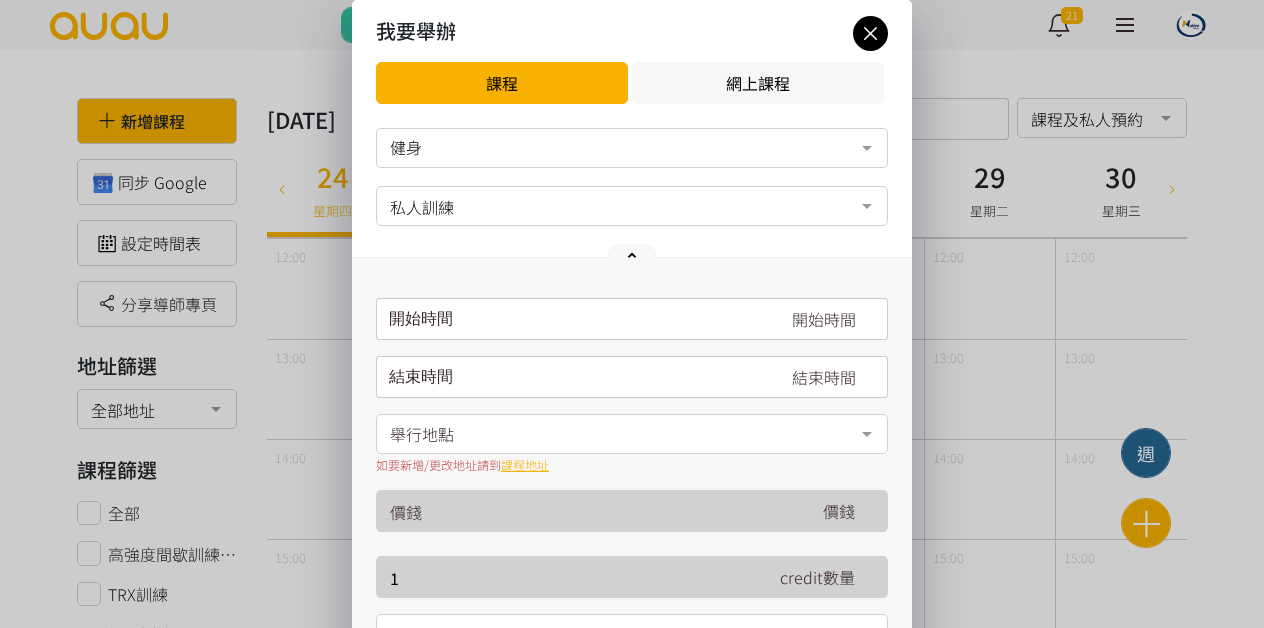 click on "舉行地點" at bounding box center [632, 434] 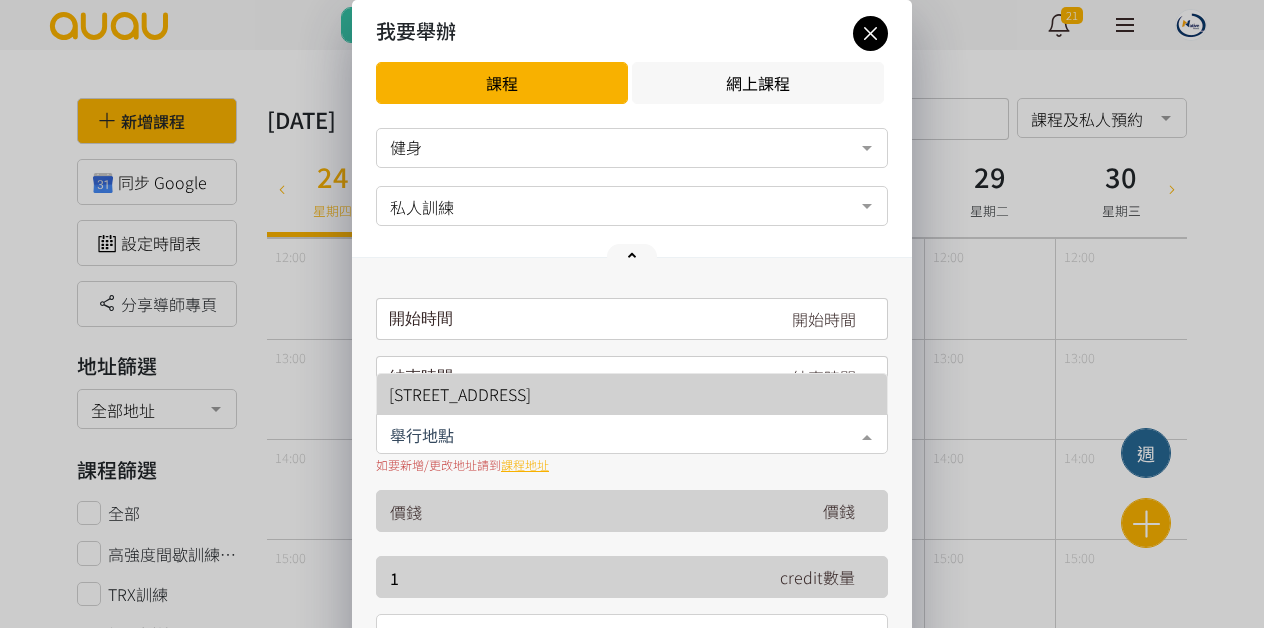 click on "[STREET_ADDRESS]" at bounding box center [632, 394] 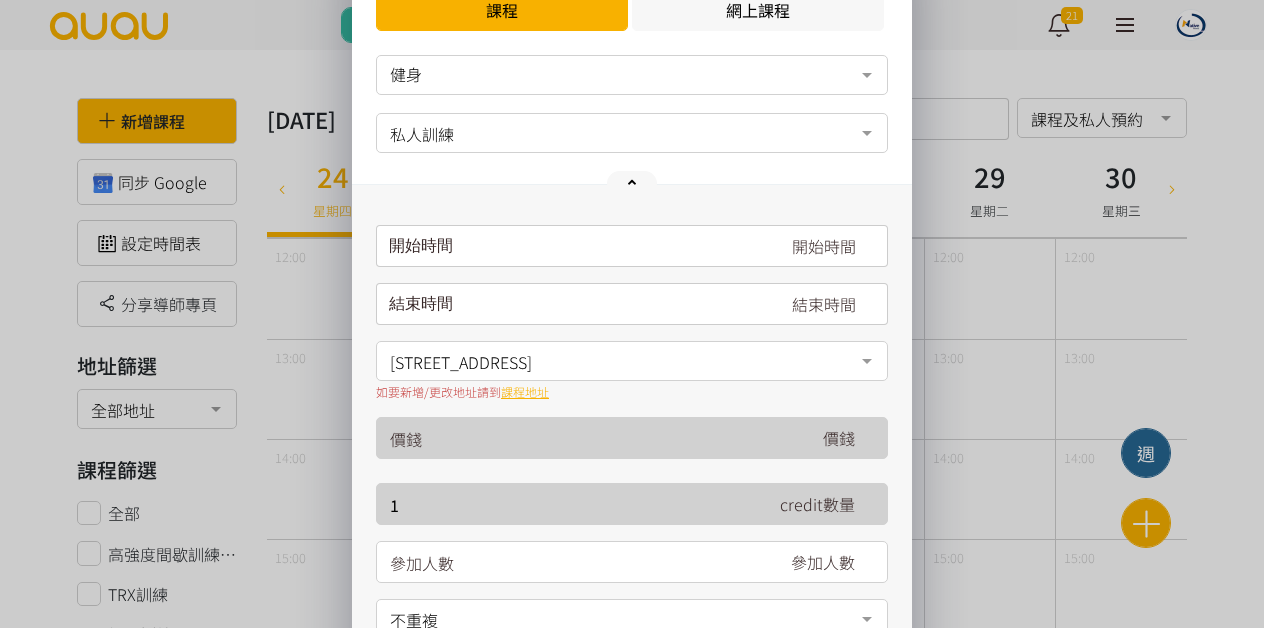 scroll, scrollTop: 144, scrollLeft: 0, axis: vertical 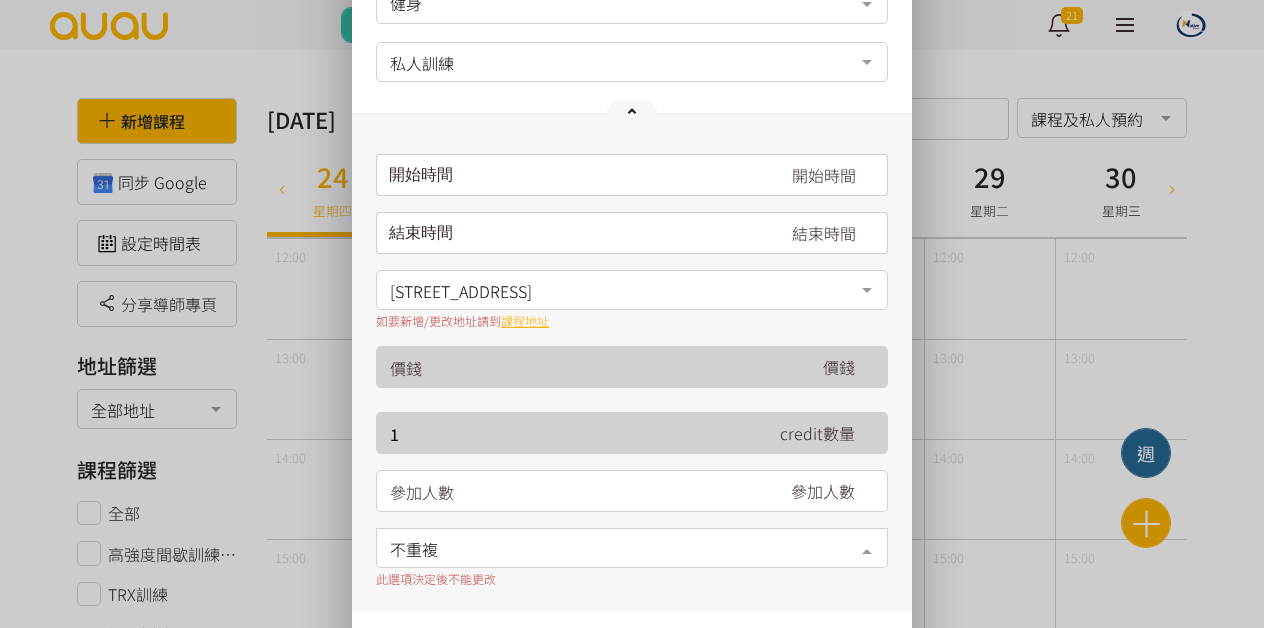 click on "不重複" at bounding box center (632, 548) 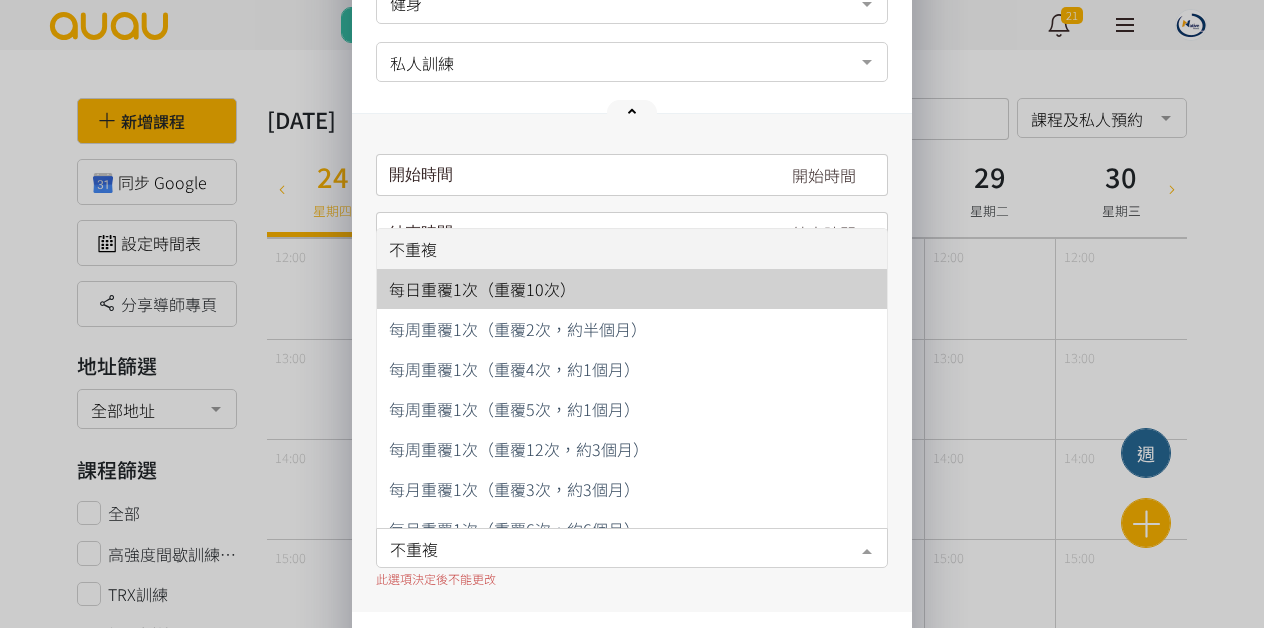 click on "每日重覆1次（重覆10次）" at bounding box center (482, 289) 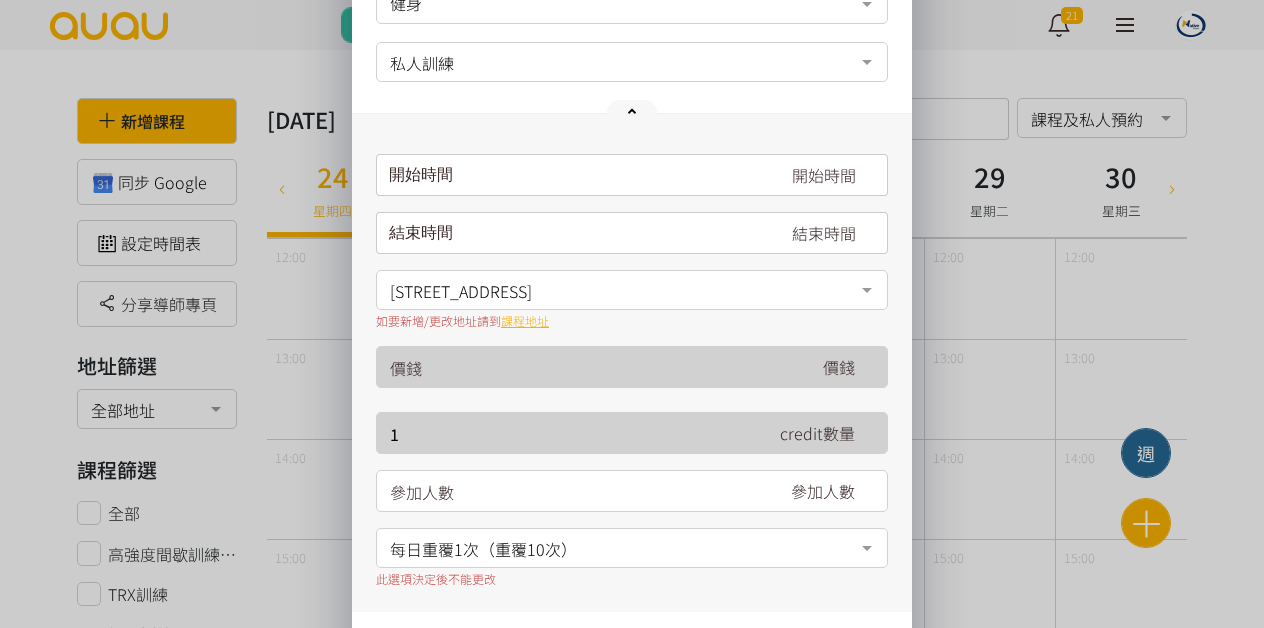 click on "請選擇時間表日期" at bounding box center [632, 175] 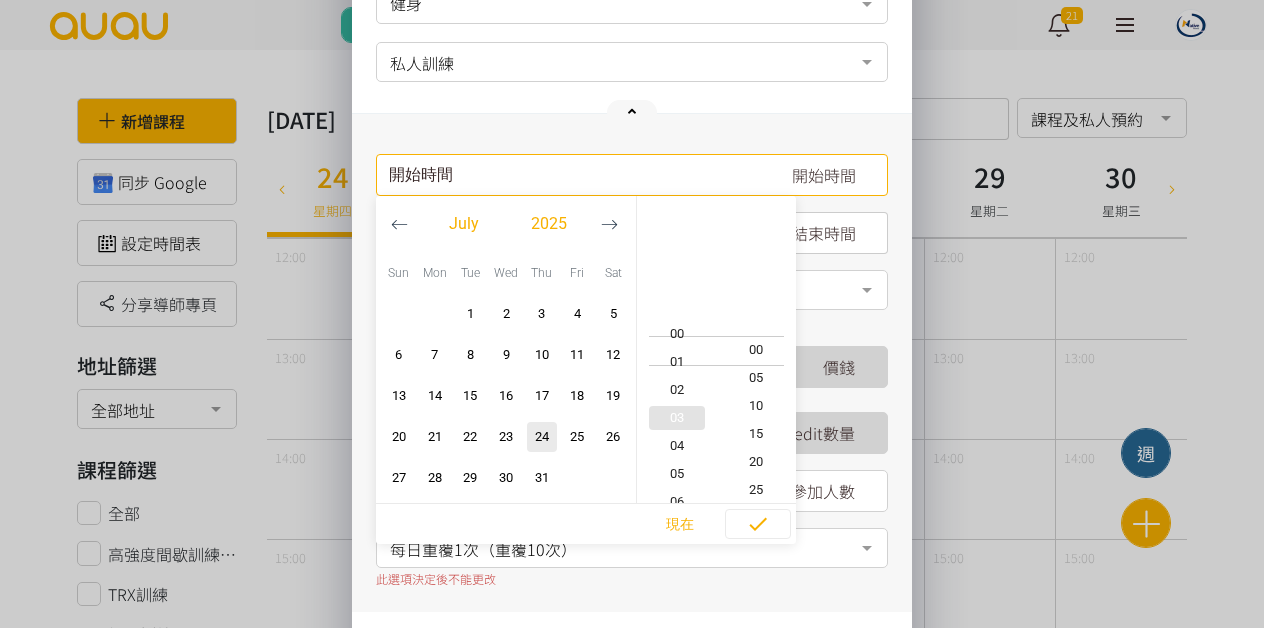 type on "2025-07-24, 01:00" 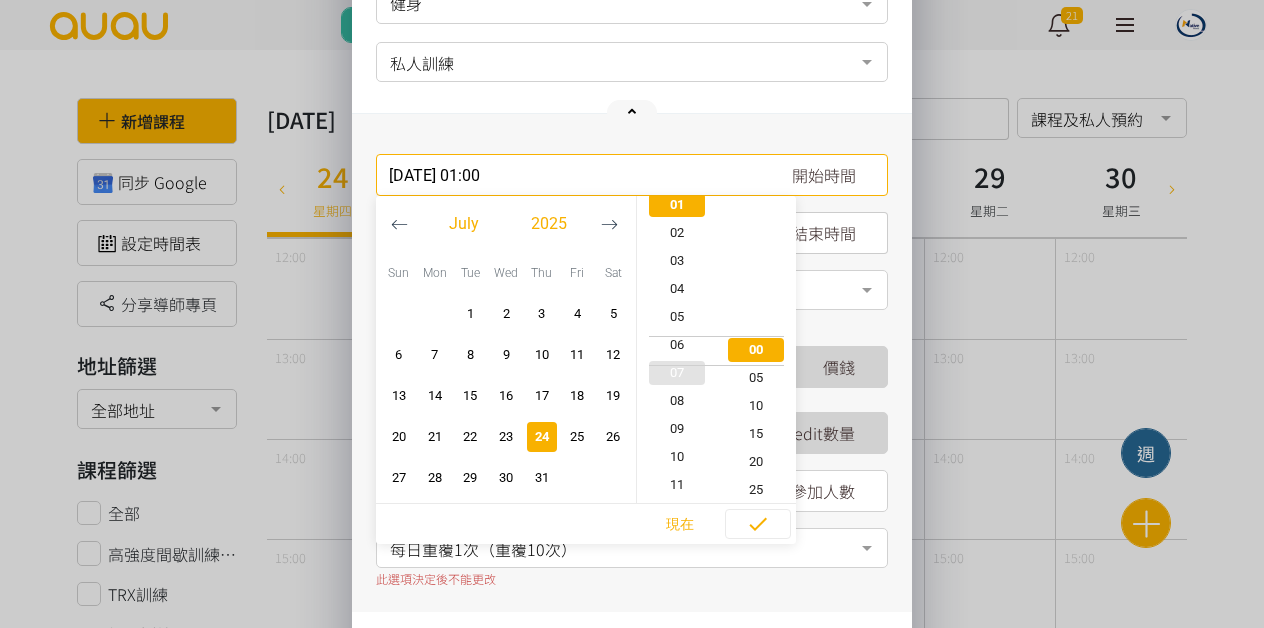 type on "2025-07-24, 06:00" 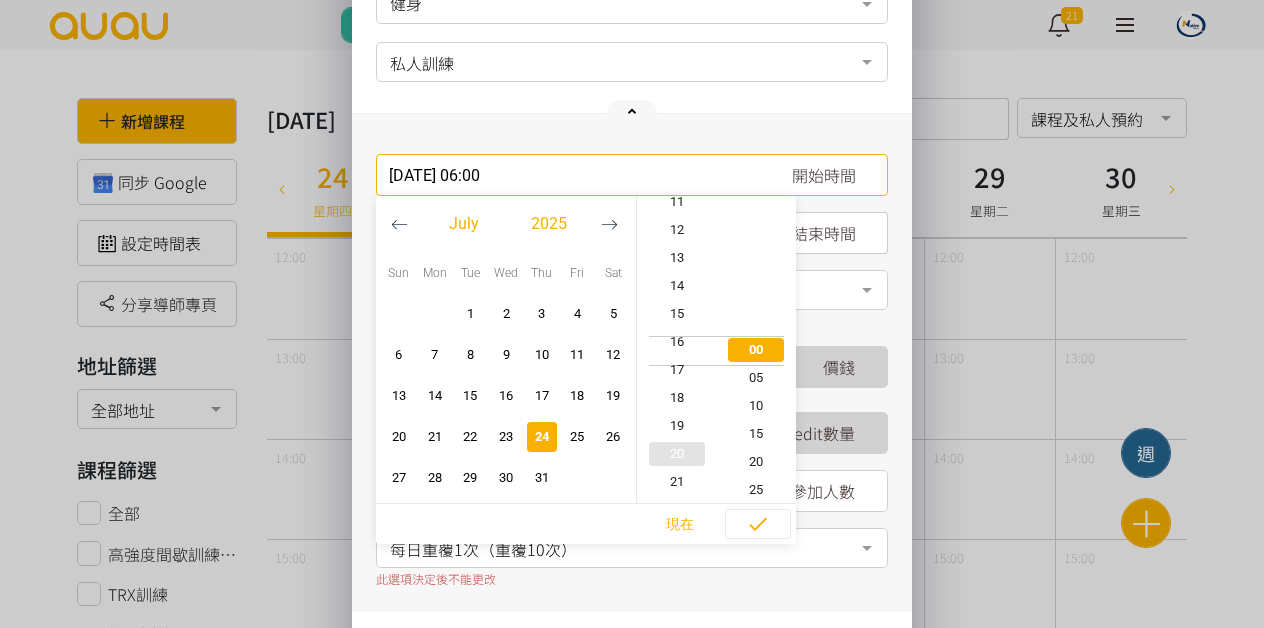 type on "2025-07-24, 16:00" 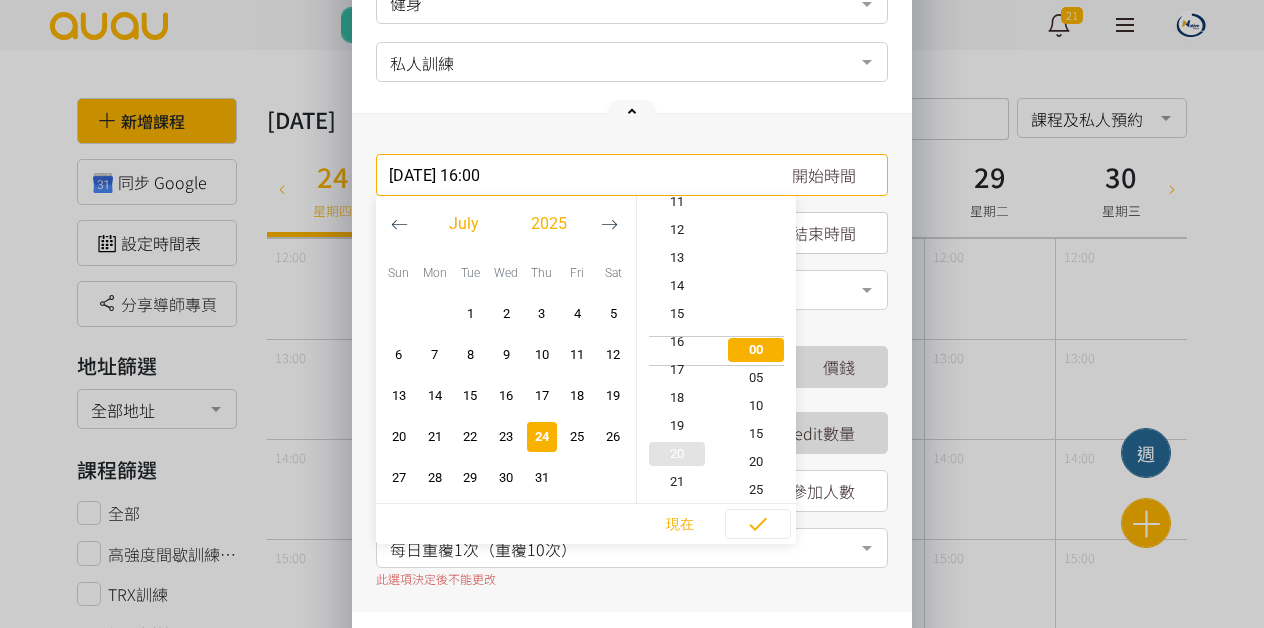 scroll, scrollTop: 448, scrollLeft: 0, axis: vertical 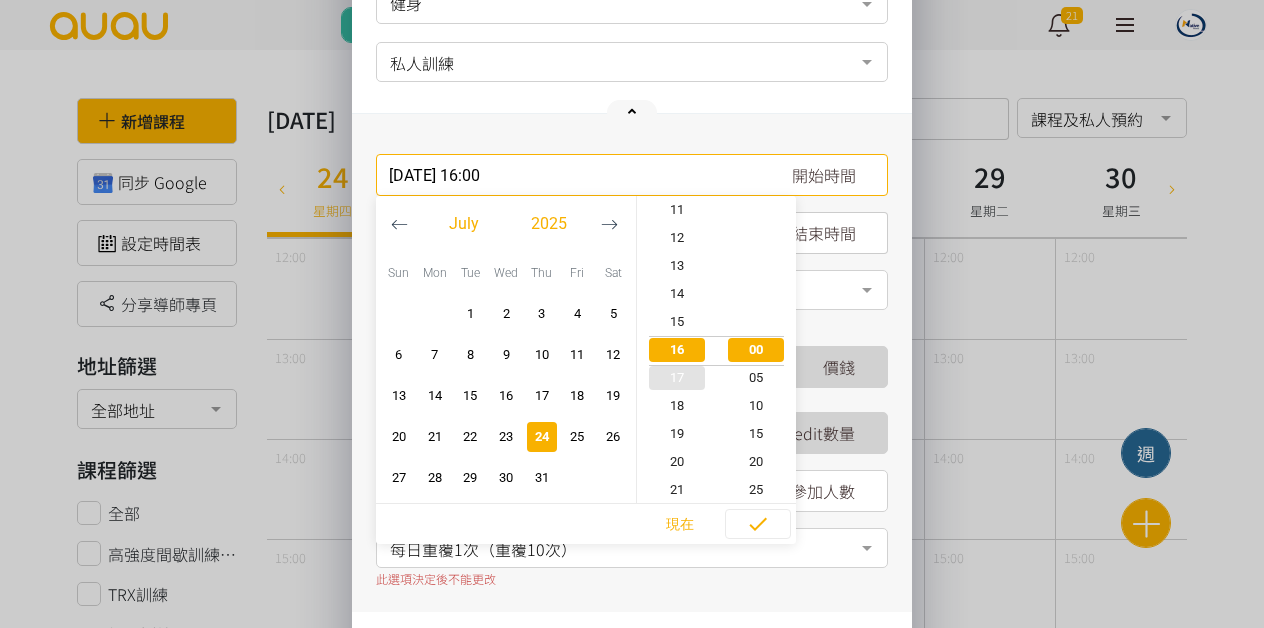 click on "17" at bounding box center (677, 378) 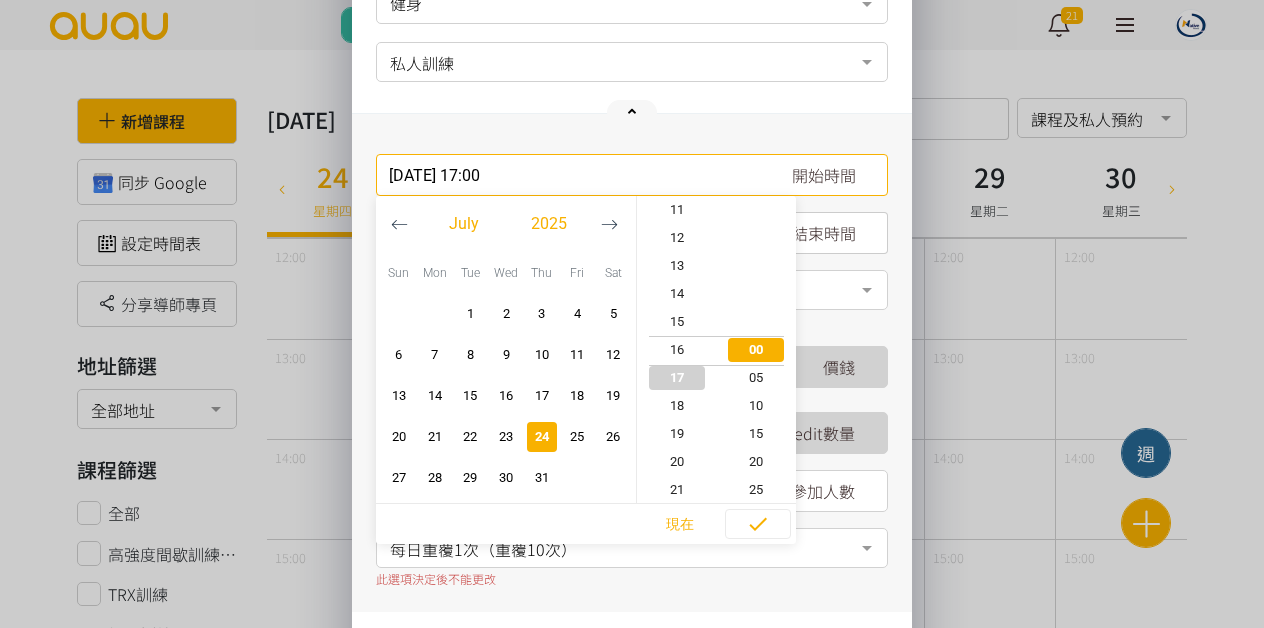 scroll, scrollTop: 476, scrollLeft: 0, axis: vertical 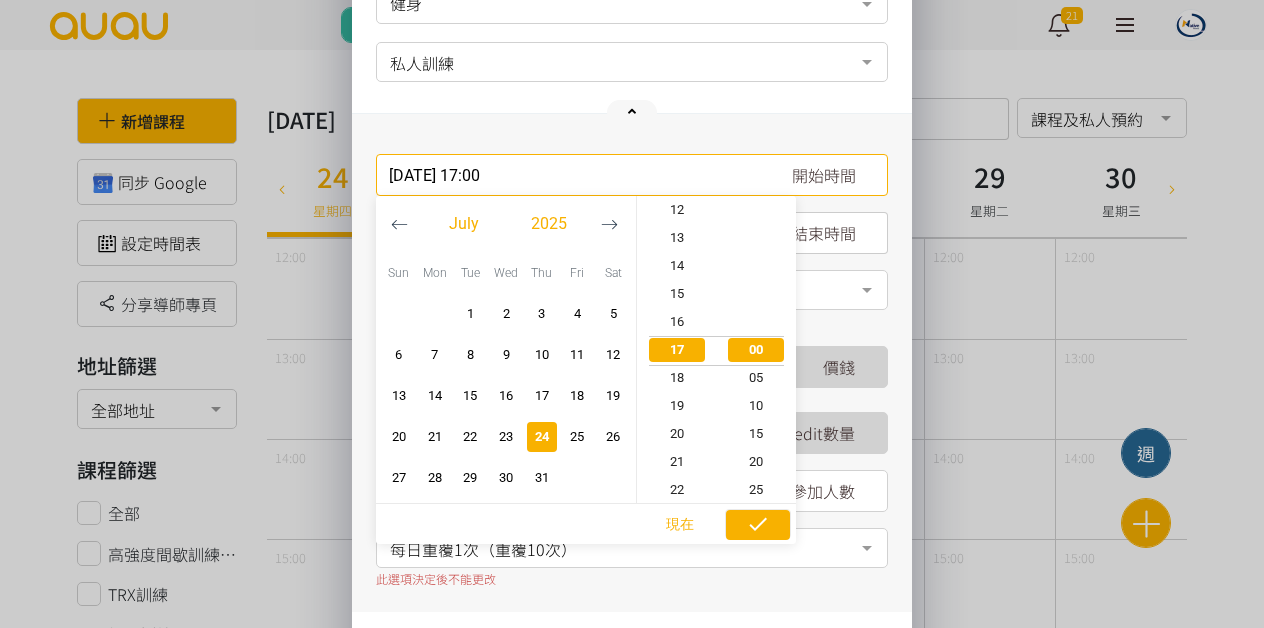 click 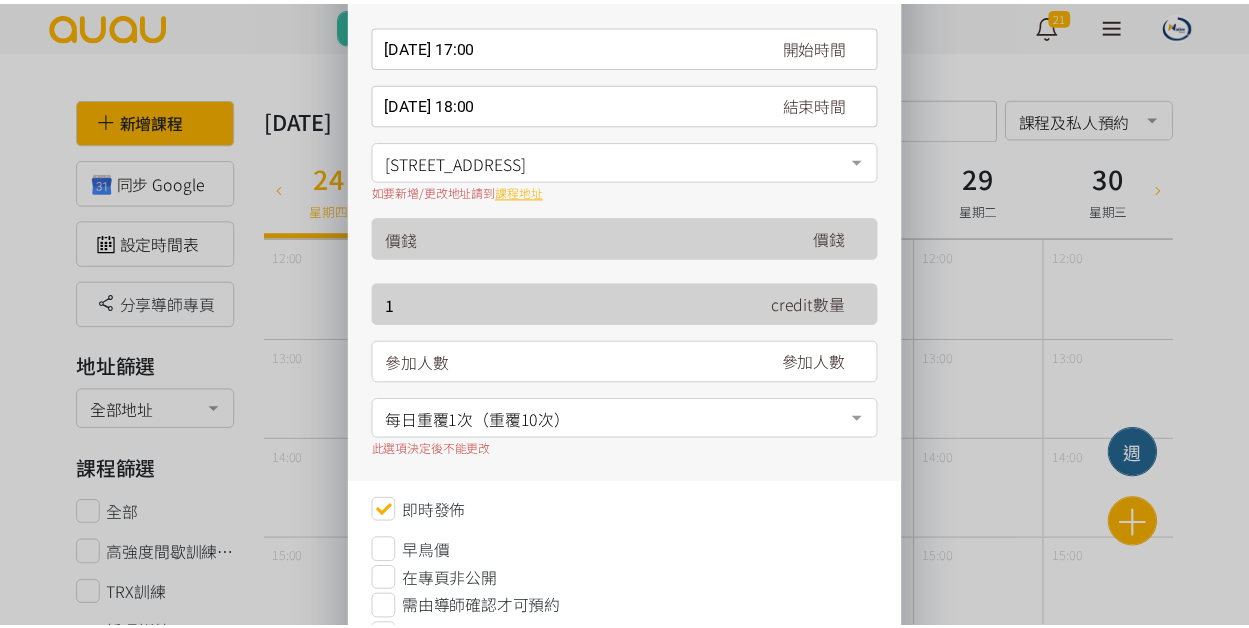 scroll, scrollTop: 418, scrollLeft: 0, axis: vertical 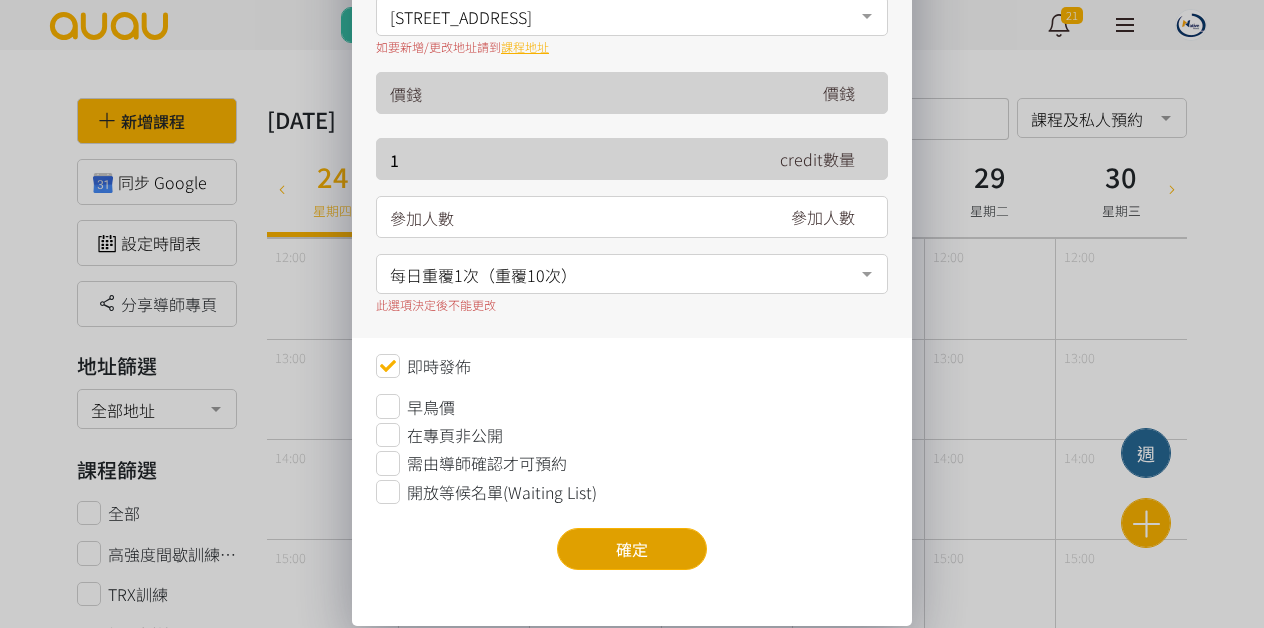 click on "確定" at bounding box center (632, 549) 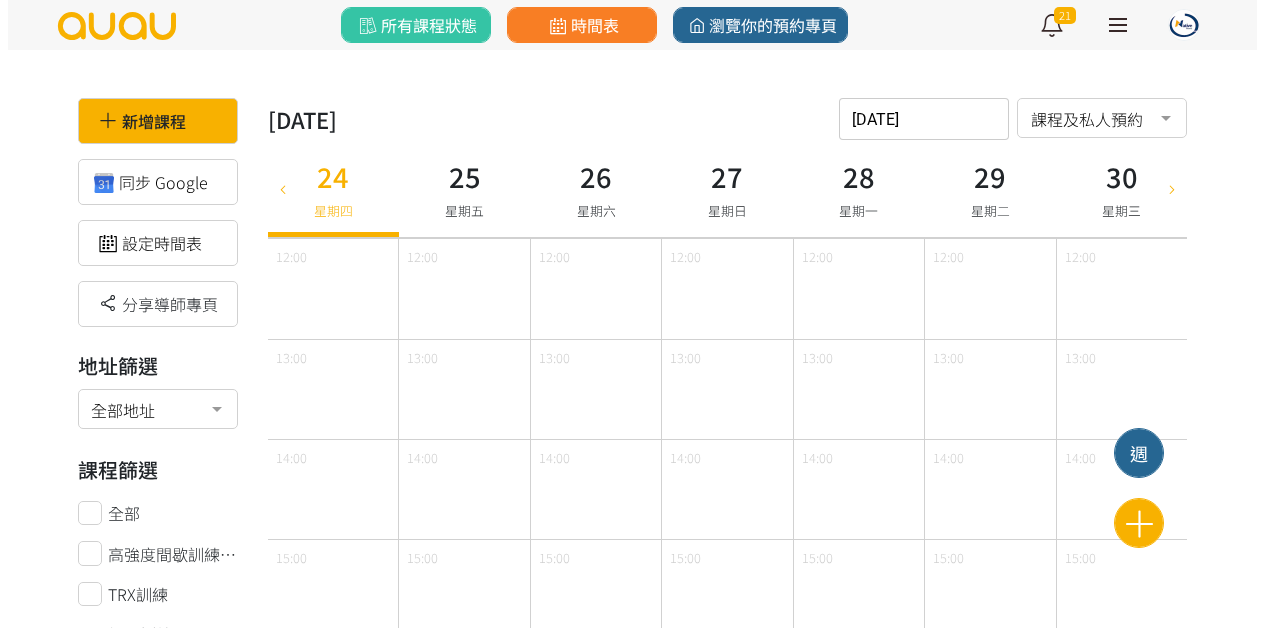 scroll, scrollTop: 0, scrollLeft: 0, axis: both 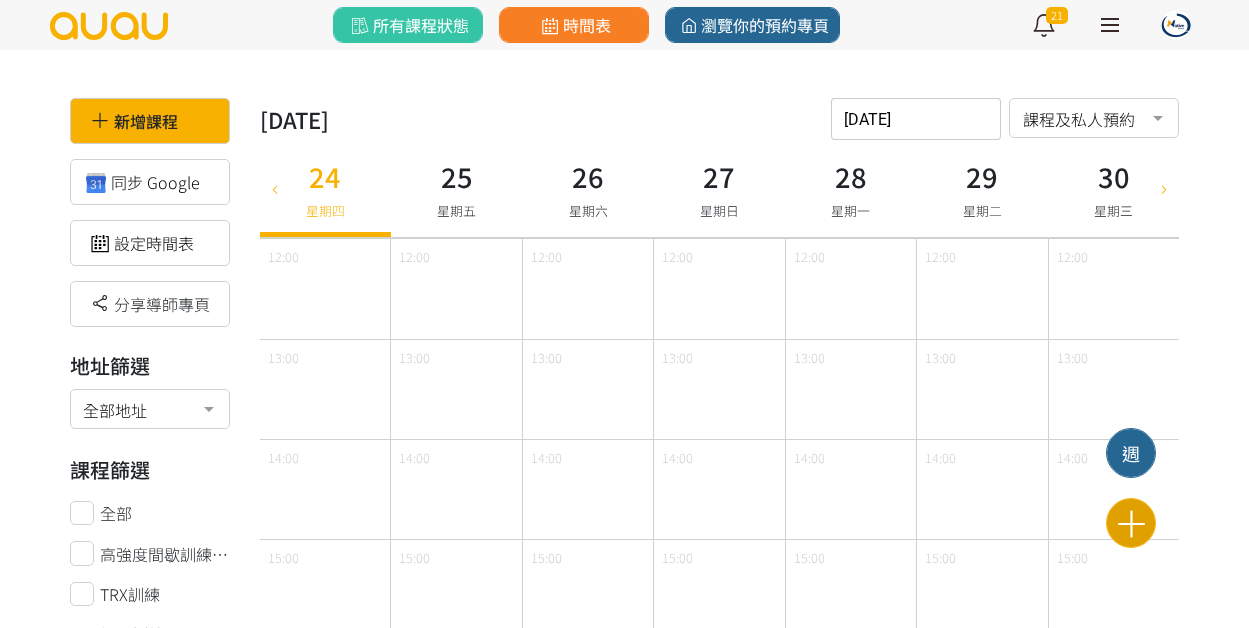 click at bounding box center [1131, 523] 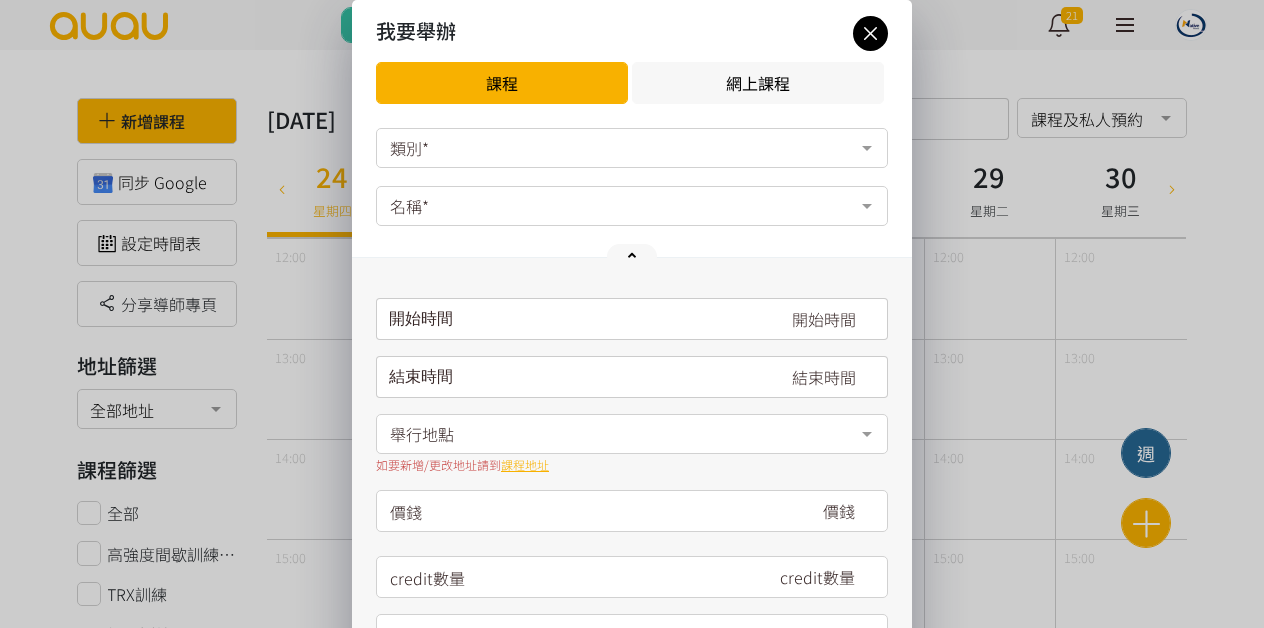 click on "類別*" at bounding box center (632, 148) 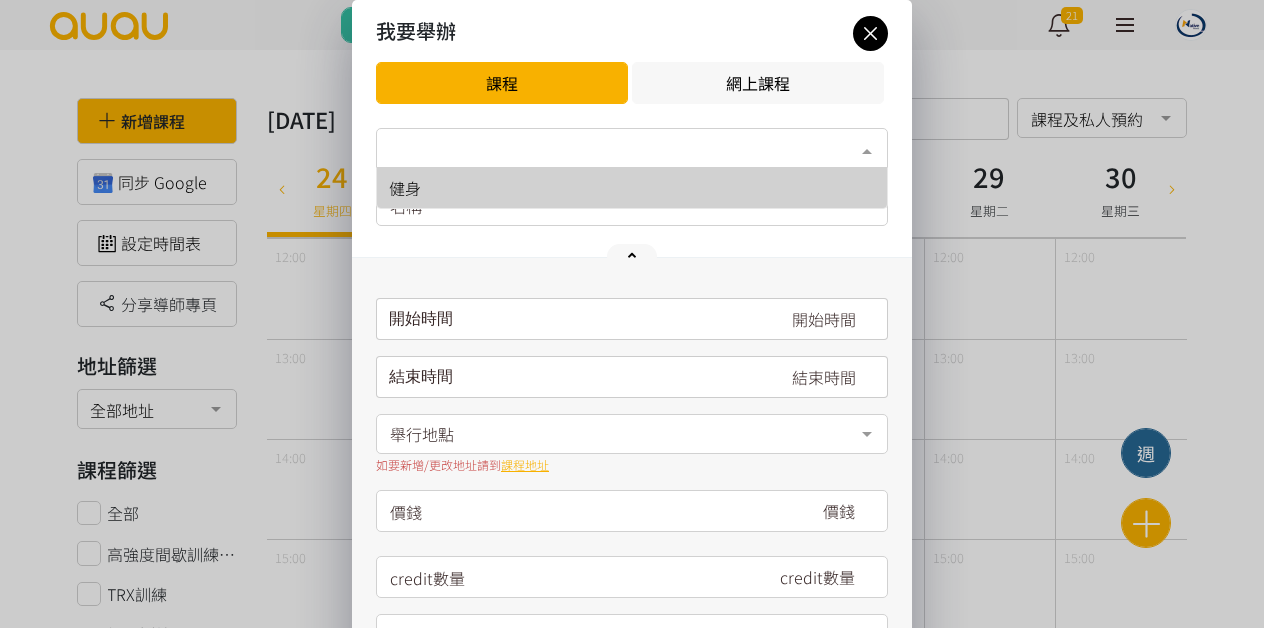 click on "健身" at bounding box center [632, 188] 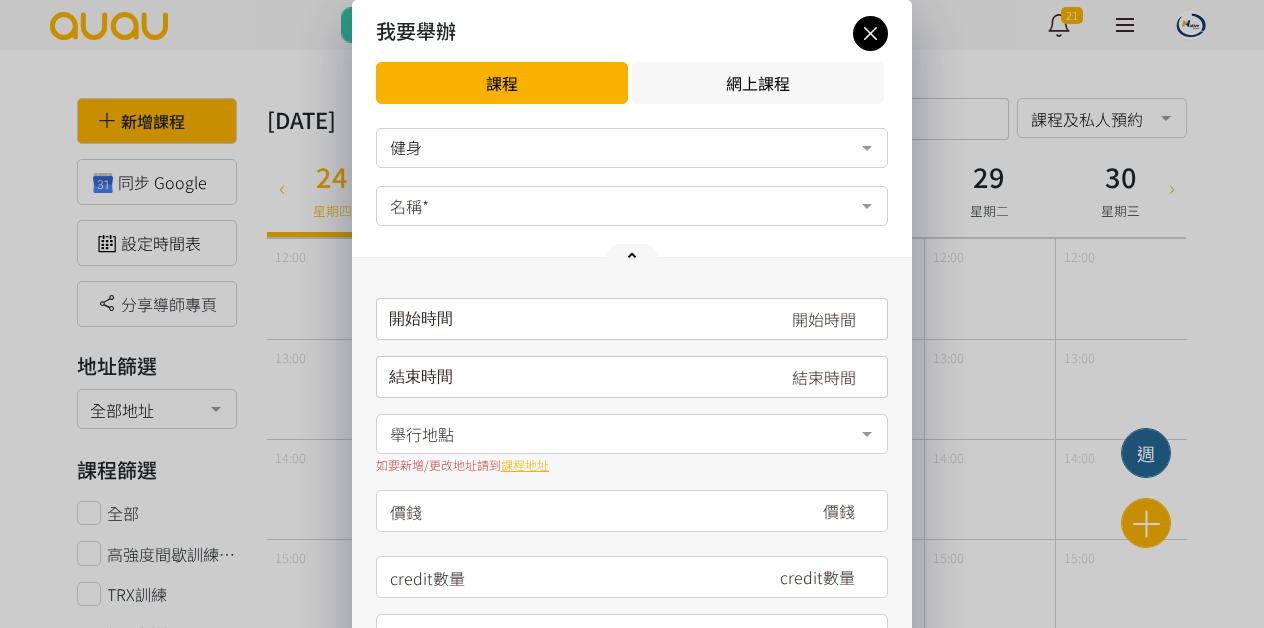 click on "名稱*" at bounding box center (632, 206) 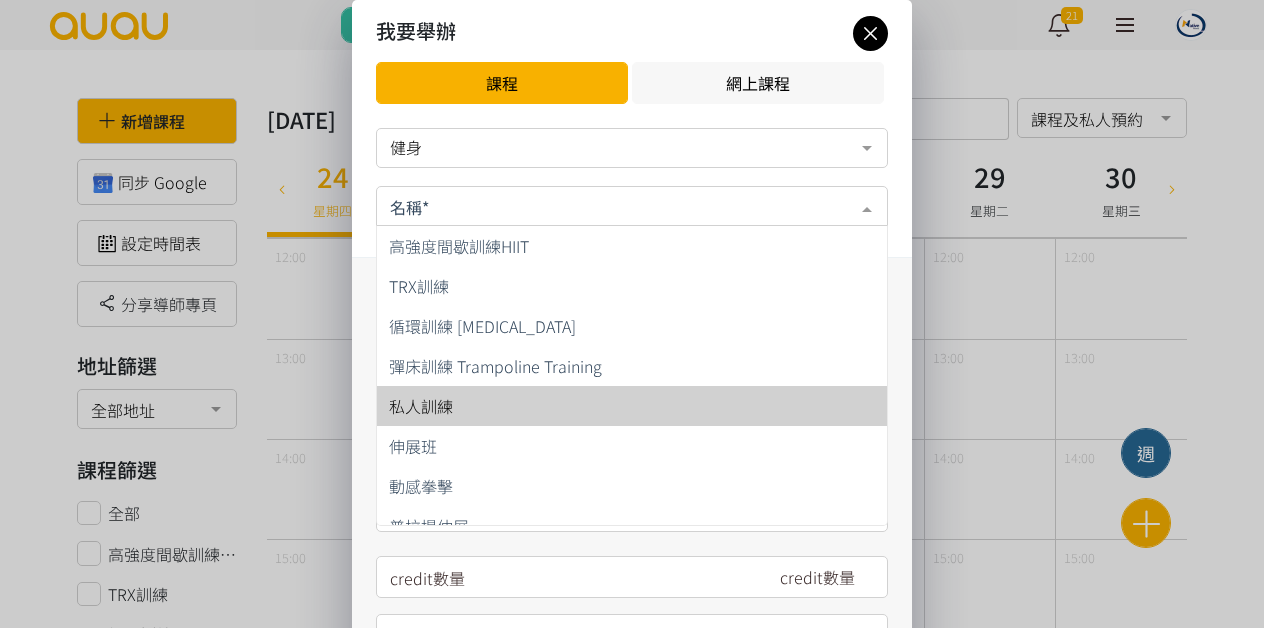 drag, startPoint x: 484, startPoint y: 385, endPoint x: 481, endPoint y: 397, distance: 12.369317 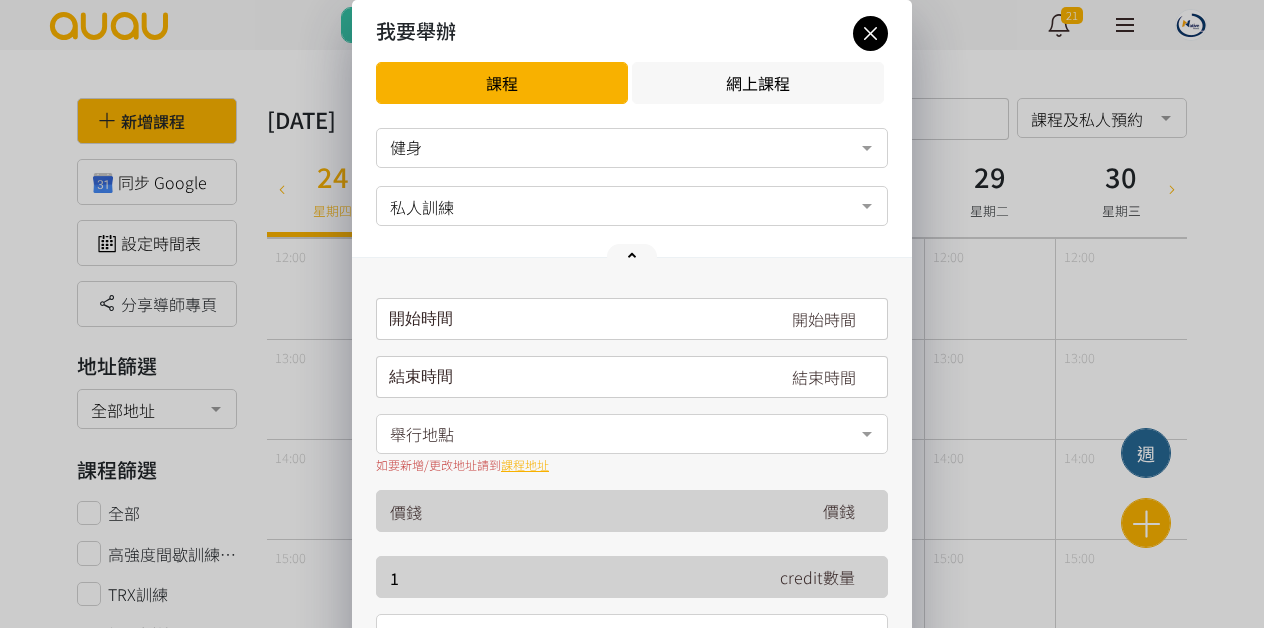 click on "請選擇時間表日期" at bounding box center (632, 319) 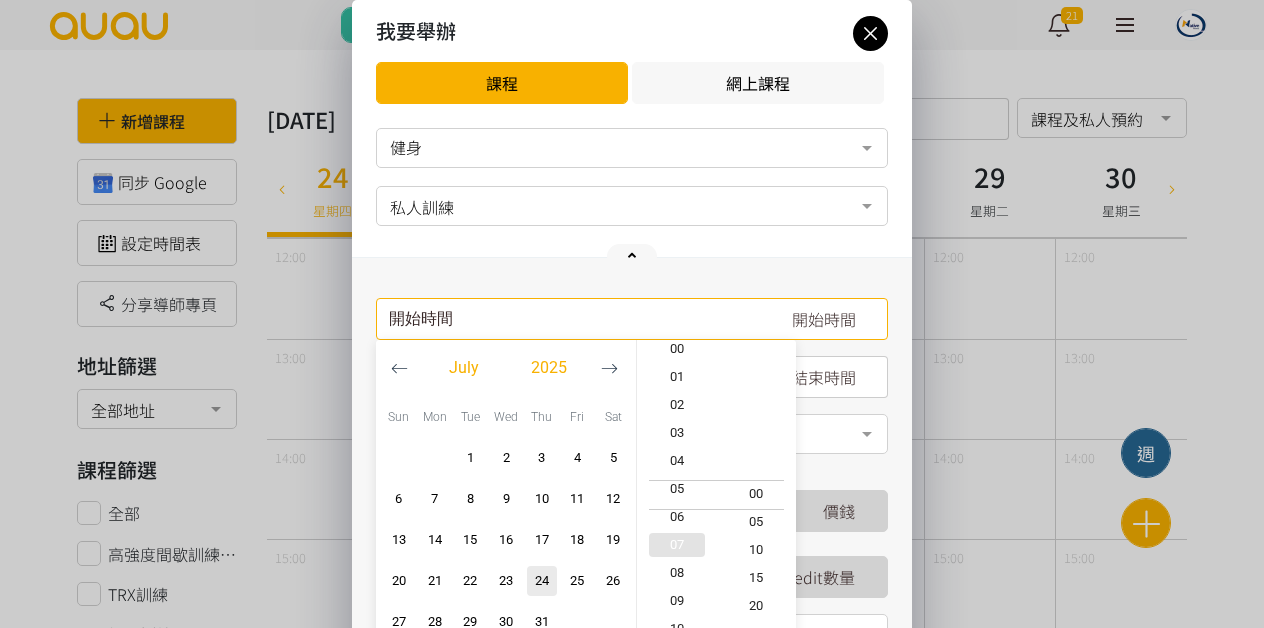 type on "2025-07-24, 08:00" 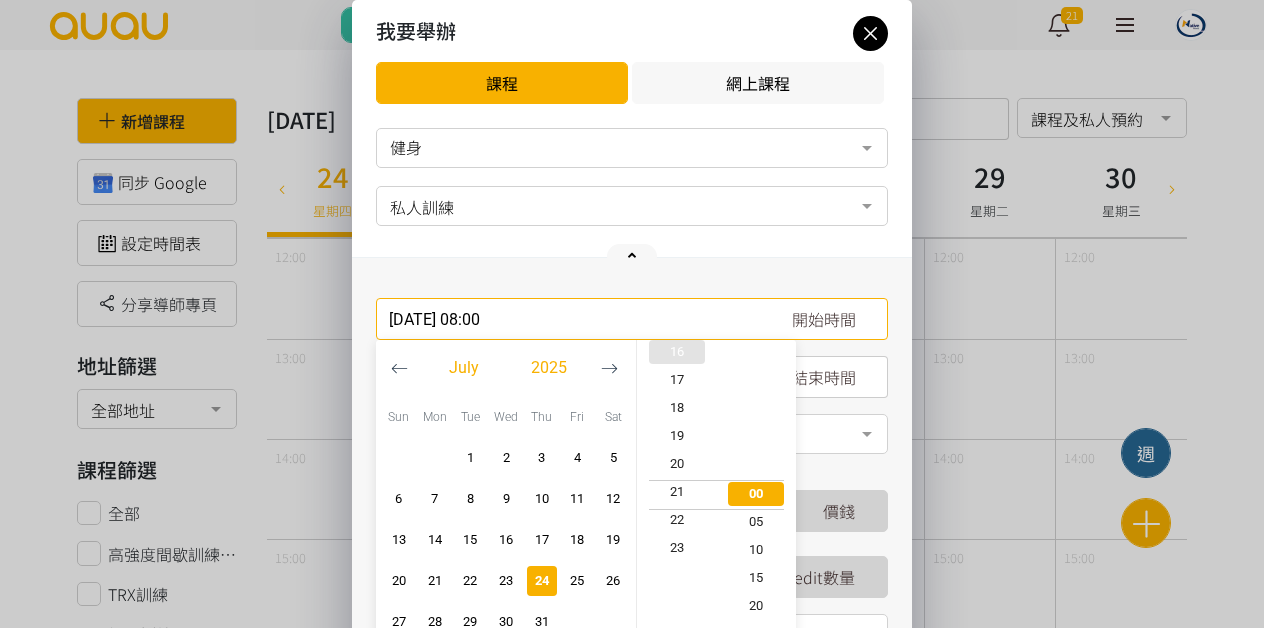 type on "2025-07-24, 21:00" 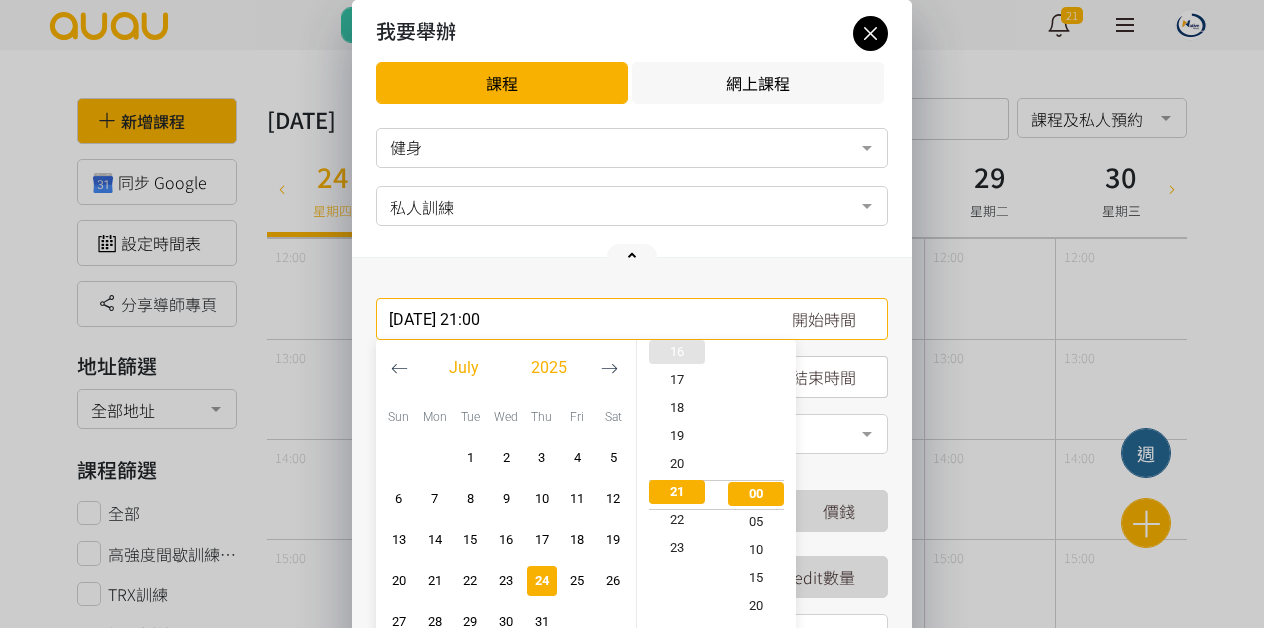 scroll, scrollTop: 588, scrollLeft: 0, axis: vertical 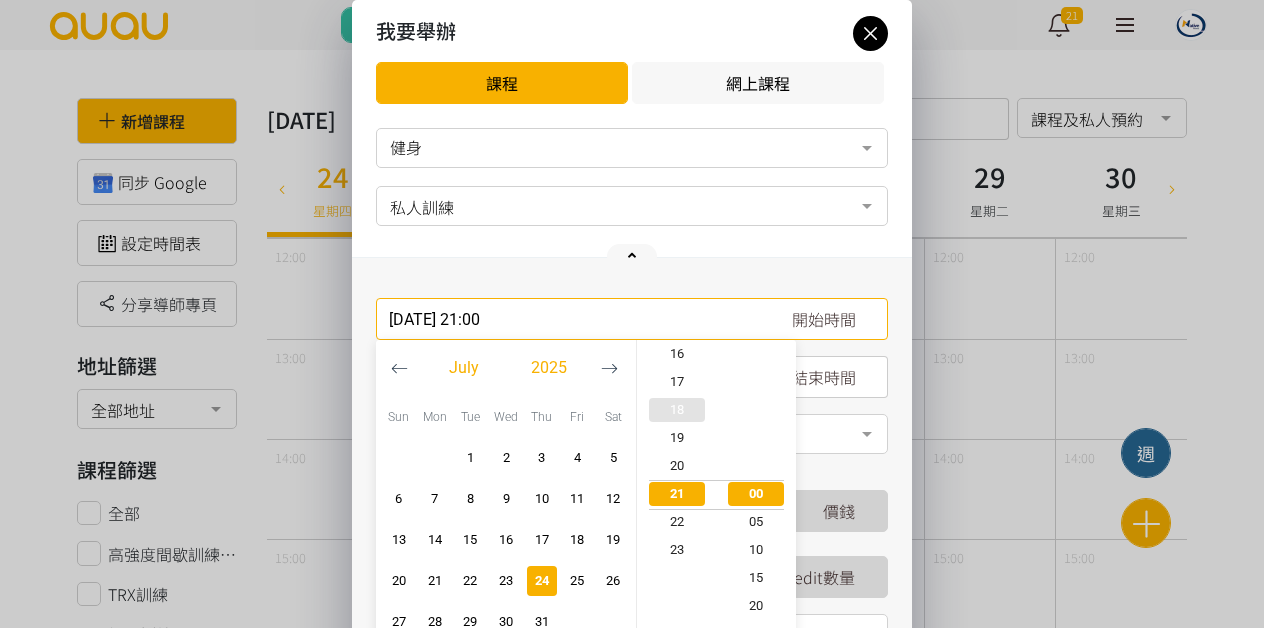 click on "18" at bounding box center (677, 410) 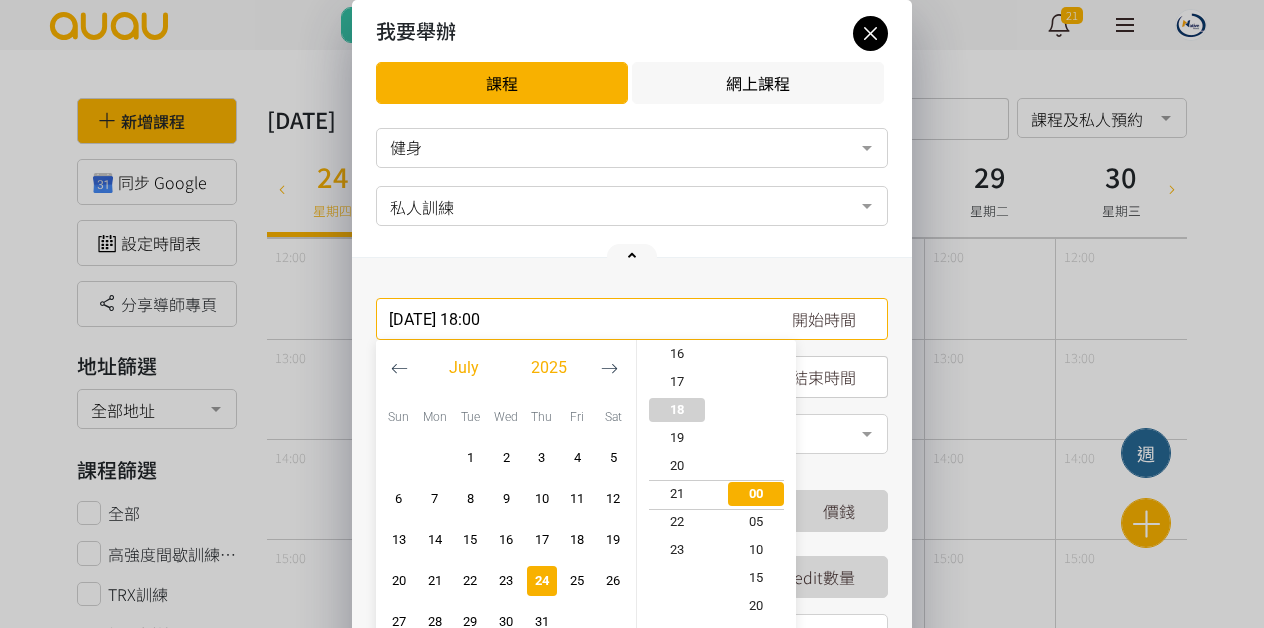 scroll, scrollTop: 504, scrollLeft: 0, axis: vertical 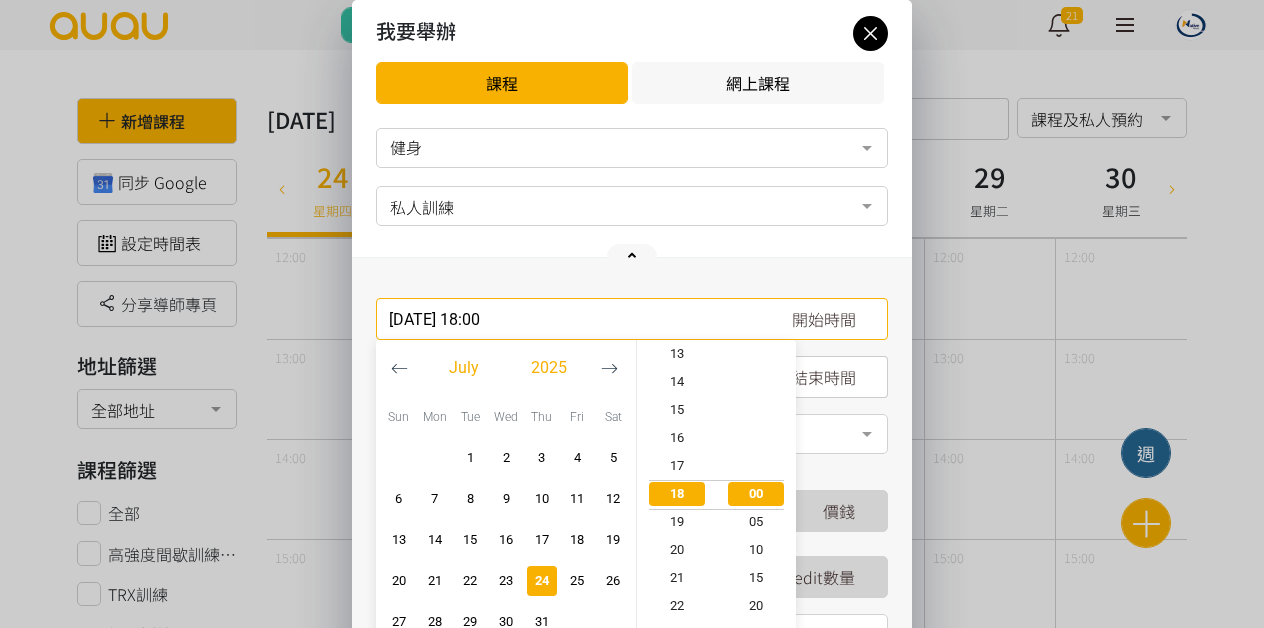 click on "如要新增/更改地址請到 課程地址" at bounding box center [632, 465] 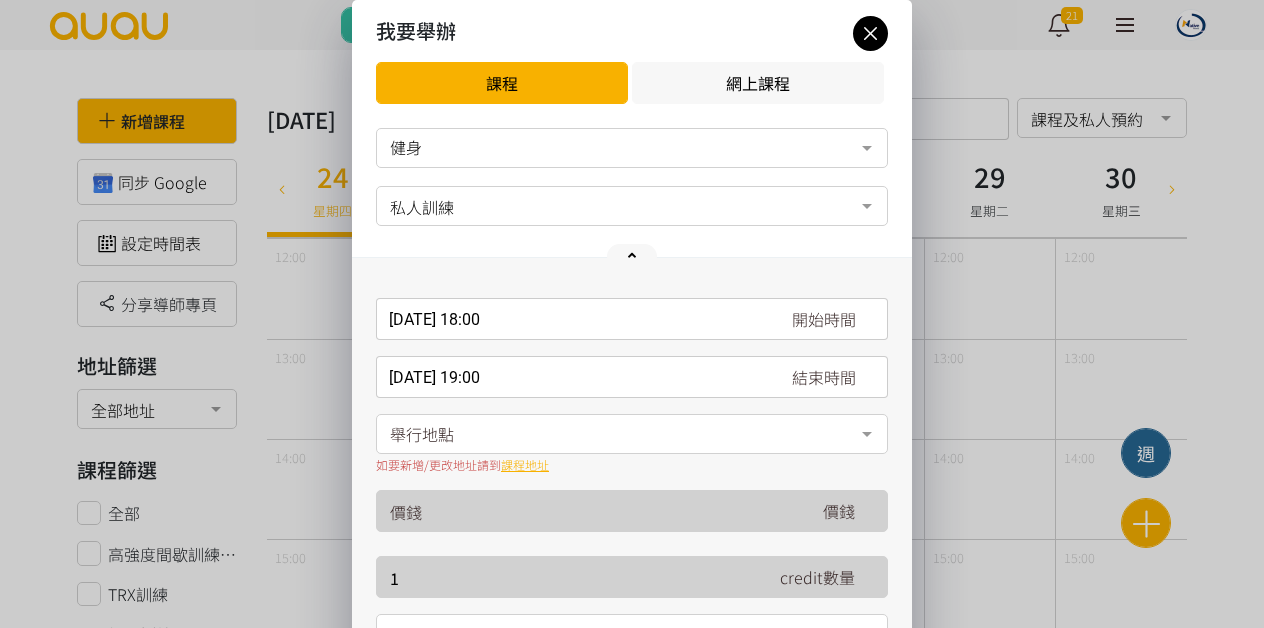 click on "舉行地點" at bounding box center [632, 434] 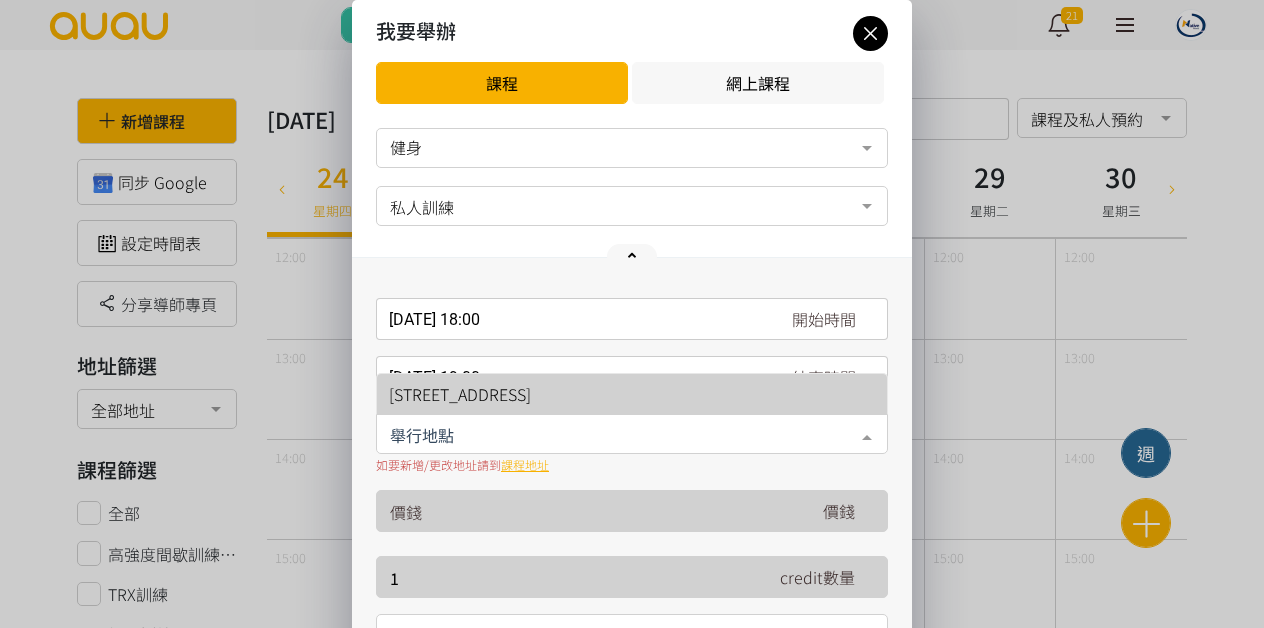 click on "[STREET_ADDRESS]" at bounding box center [460, 394] 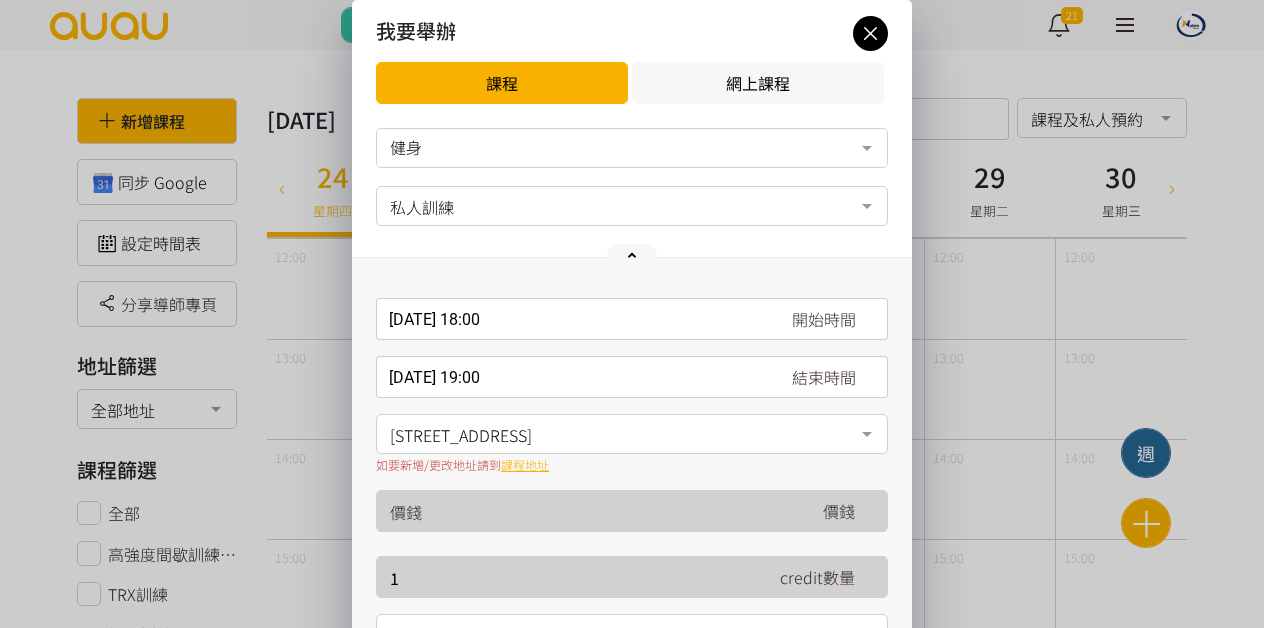 scroll, scrollTop: 140, scrollLeft: 0, axis: vertical 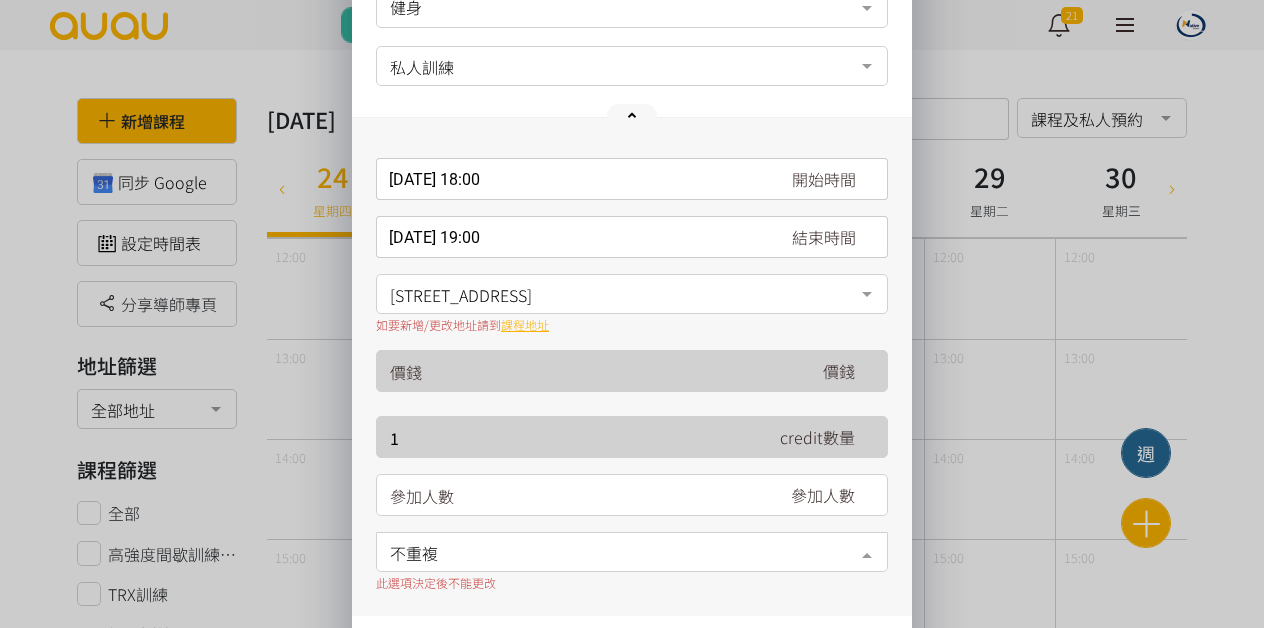 click on "不重複" at bounding box center (632, 550) 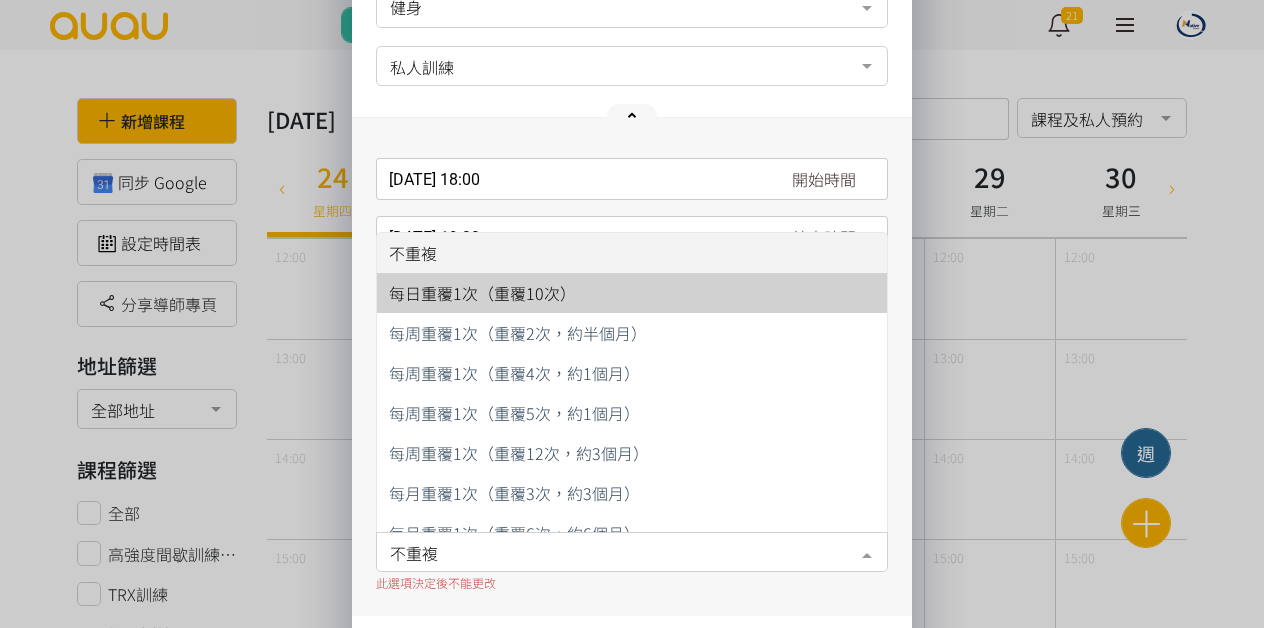 click on "每日重覆1次（重覆10次）" at bounding box center [482, 293] 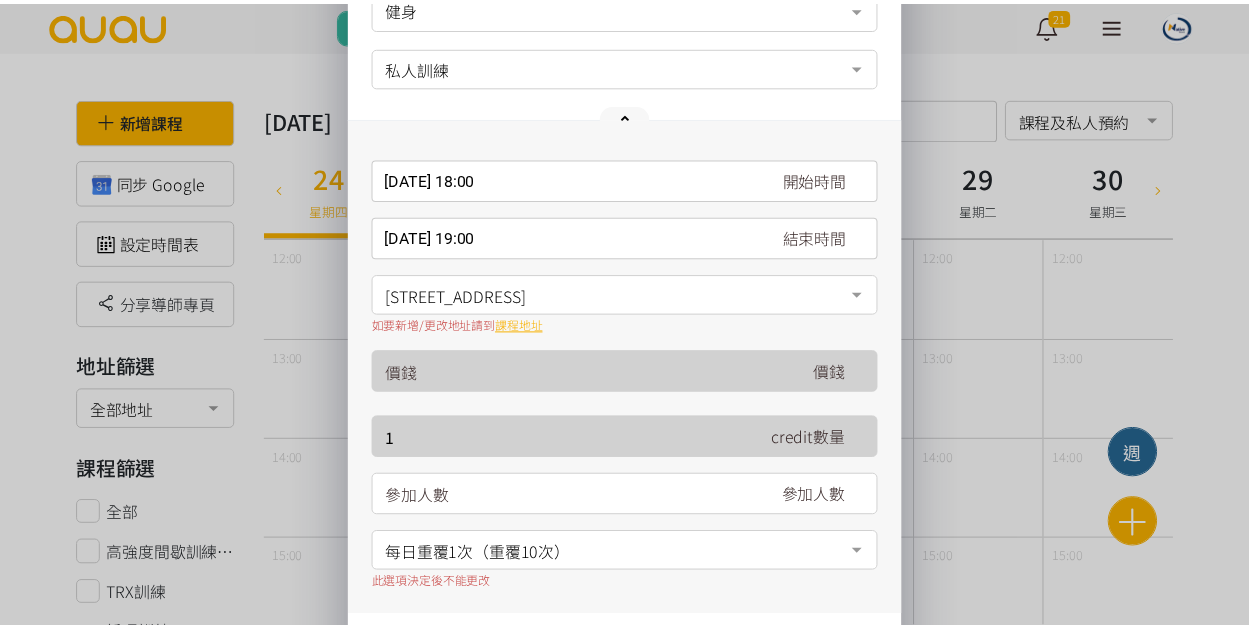 scroll, scrollTop: 418, scrollLeft: 0, axis: vertical 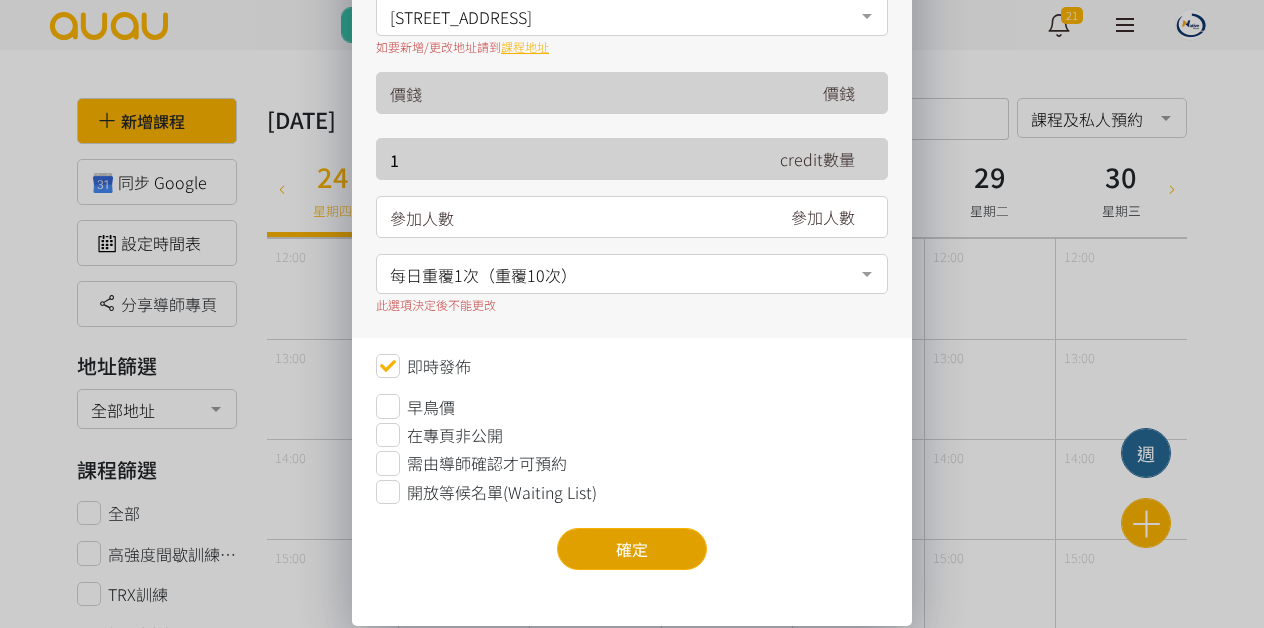 click on "確定" at bounding box center (632, 549) 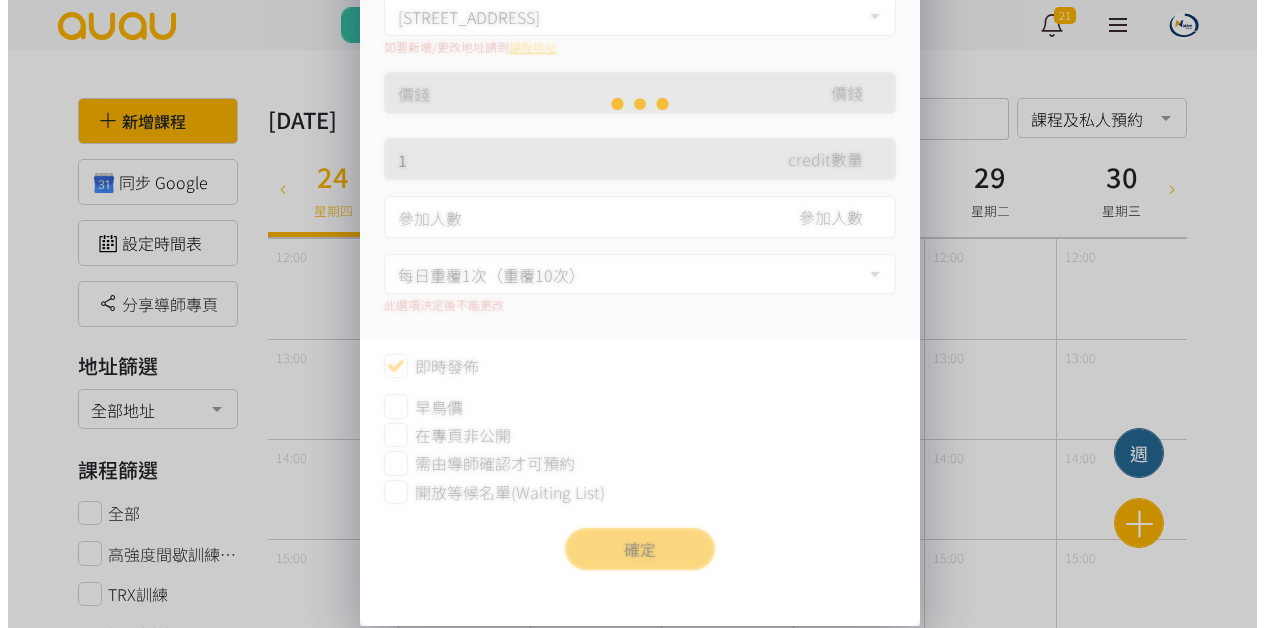 scroll, scrollTop: 0, scrollLeft: 0, axis: both 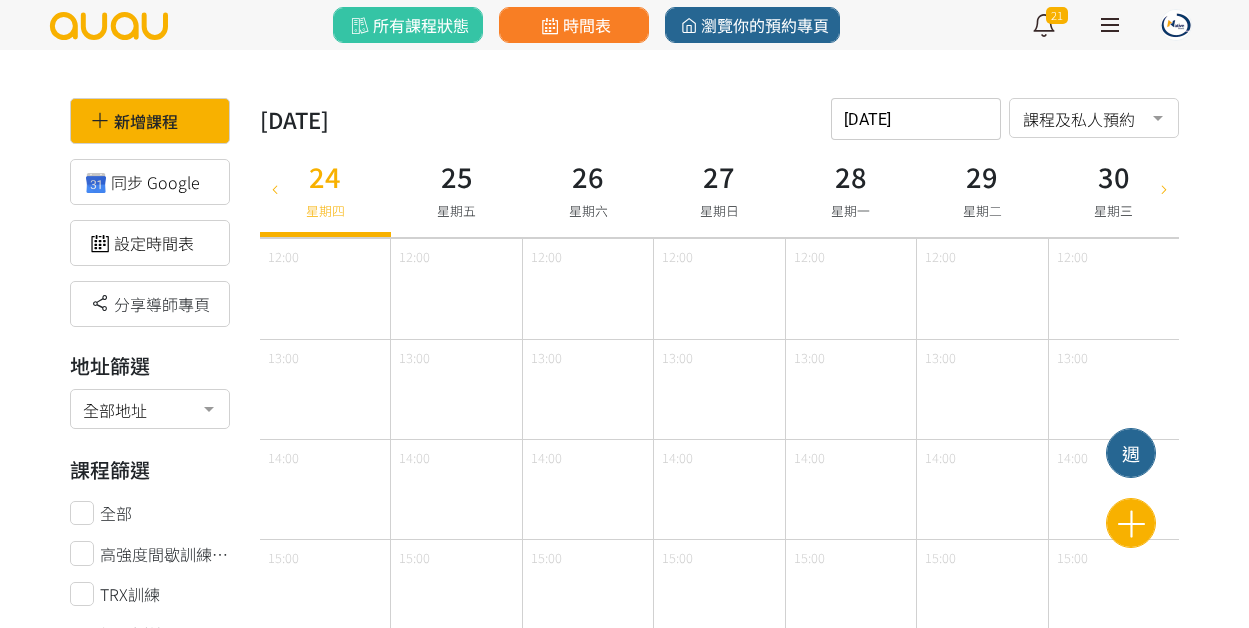 click on "14:00" at bounding box center (1114, 489) 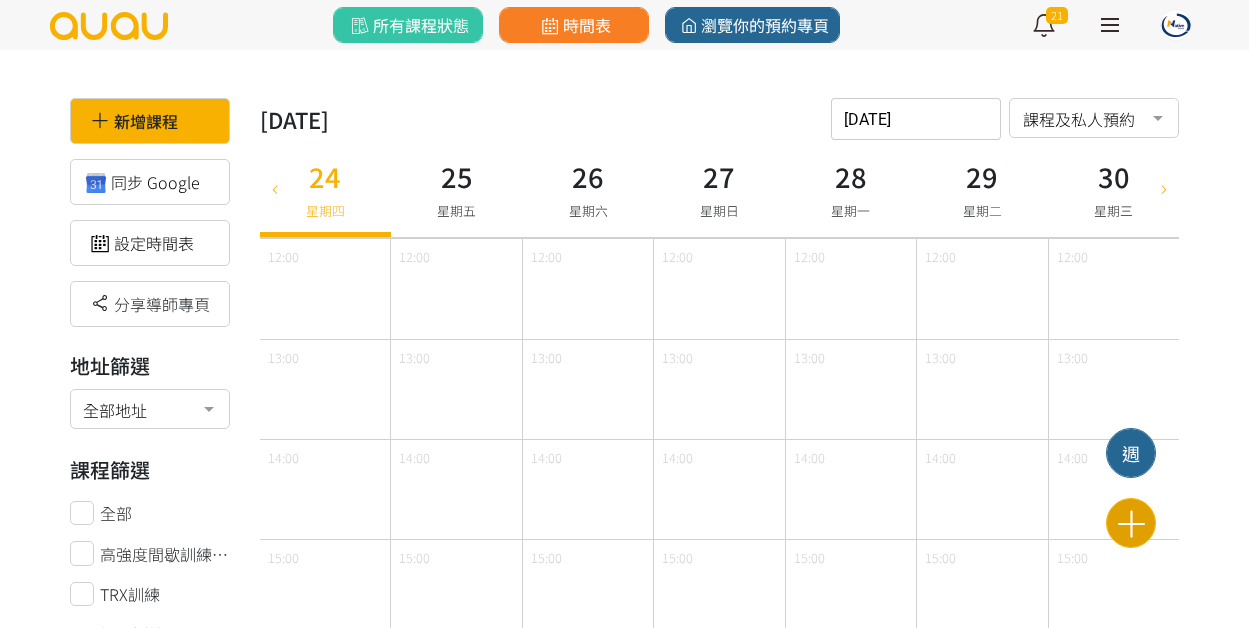 click on "新增課程" at bounding box center [1131, 523] 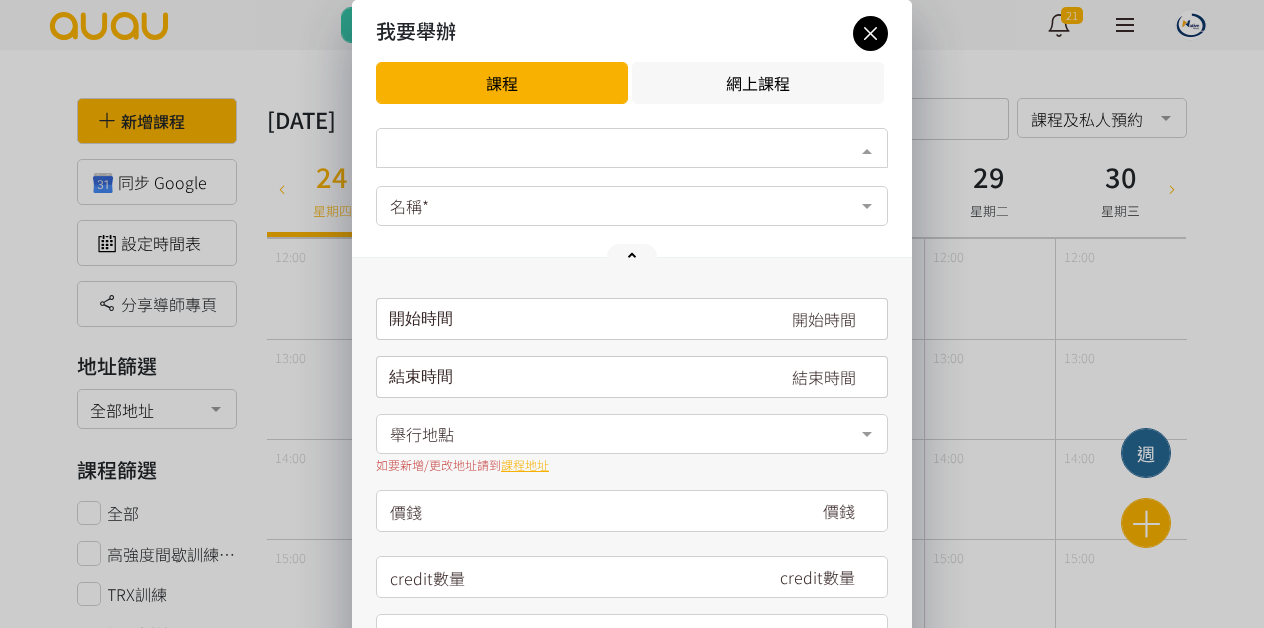 click on "類別*" at bounding box center [632, 148] 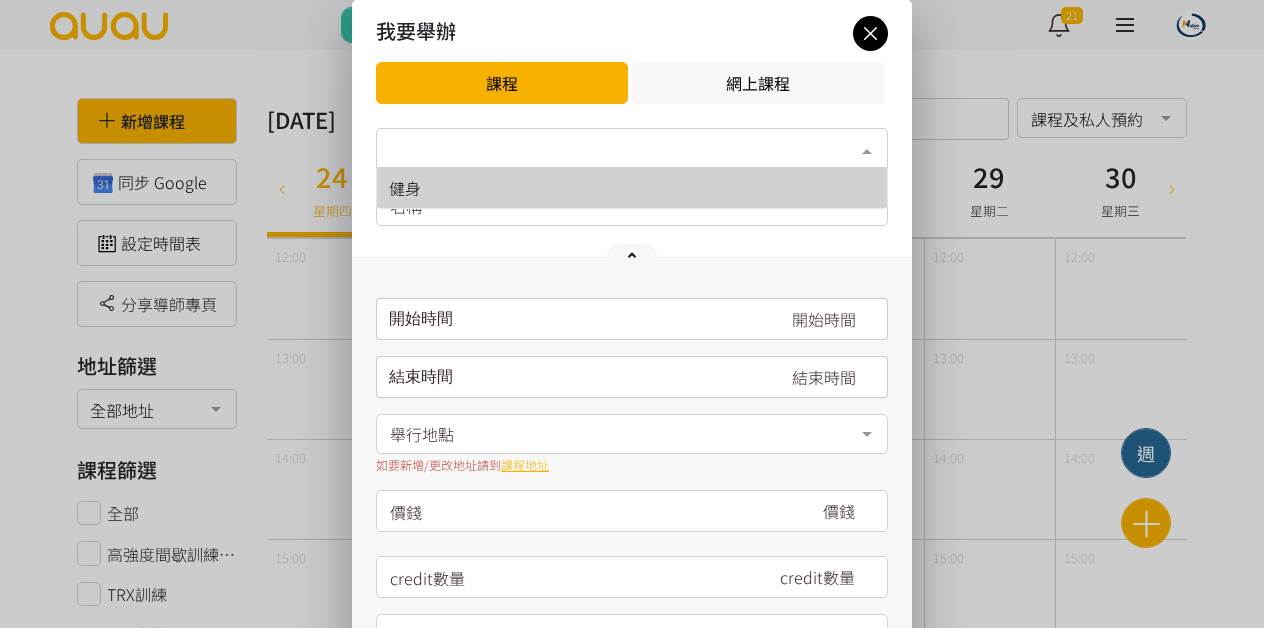 click on "健身" at bounding box center [632, 188] 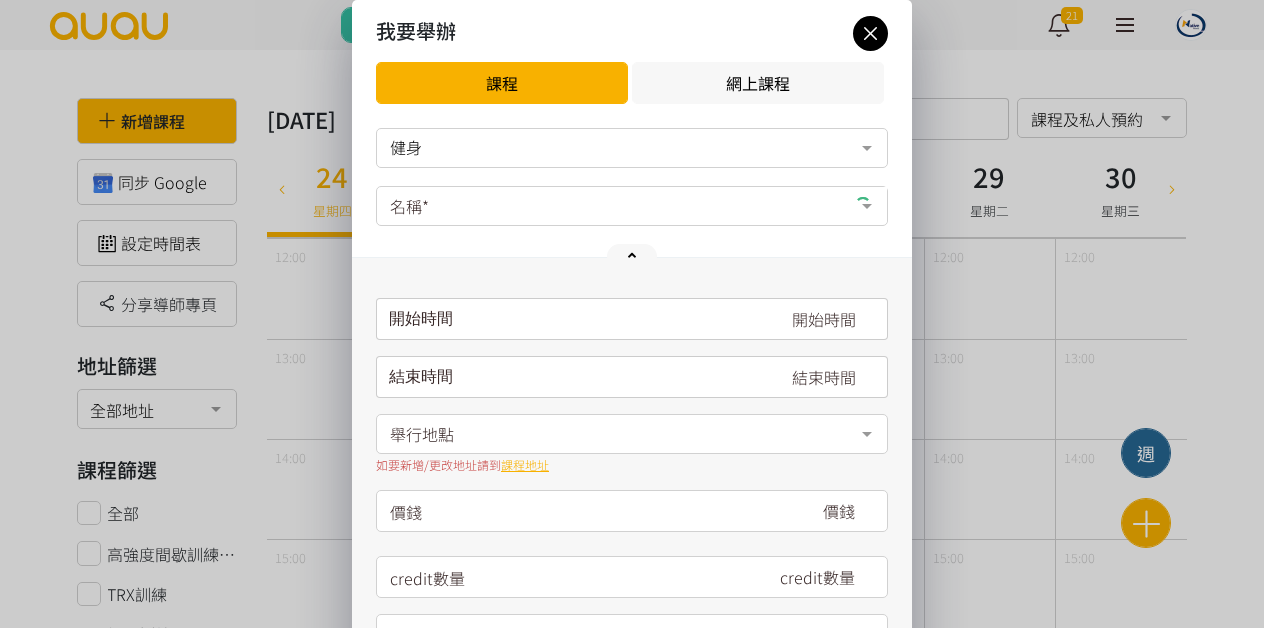 click on "名稱*" at bounding box center (632, 206) 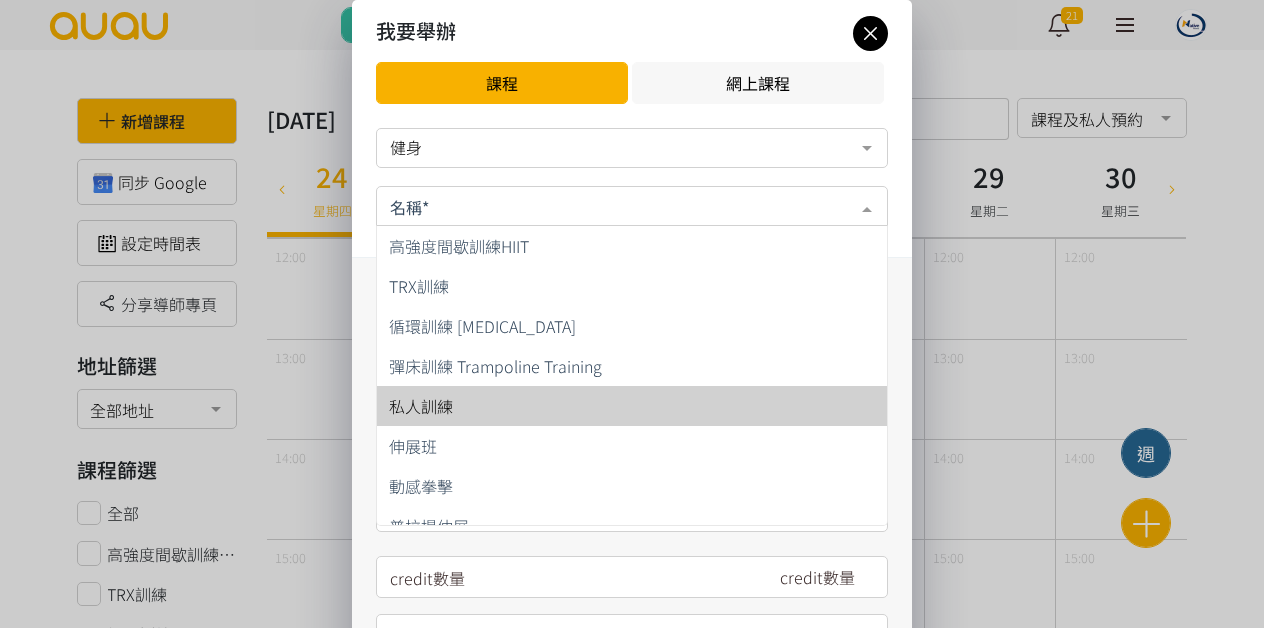 click on "私人訓練" at bounding box center (632, 406) 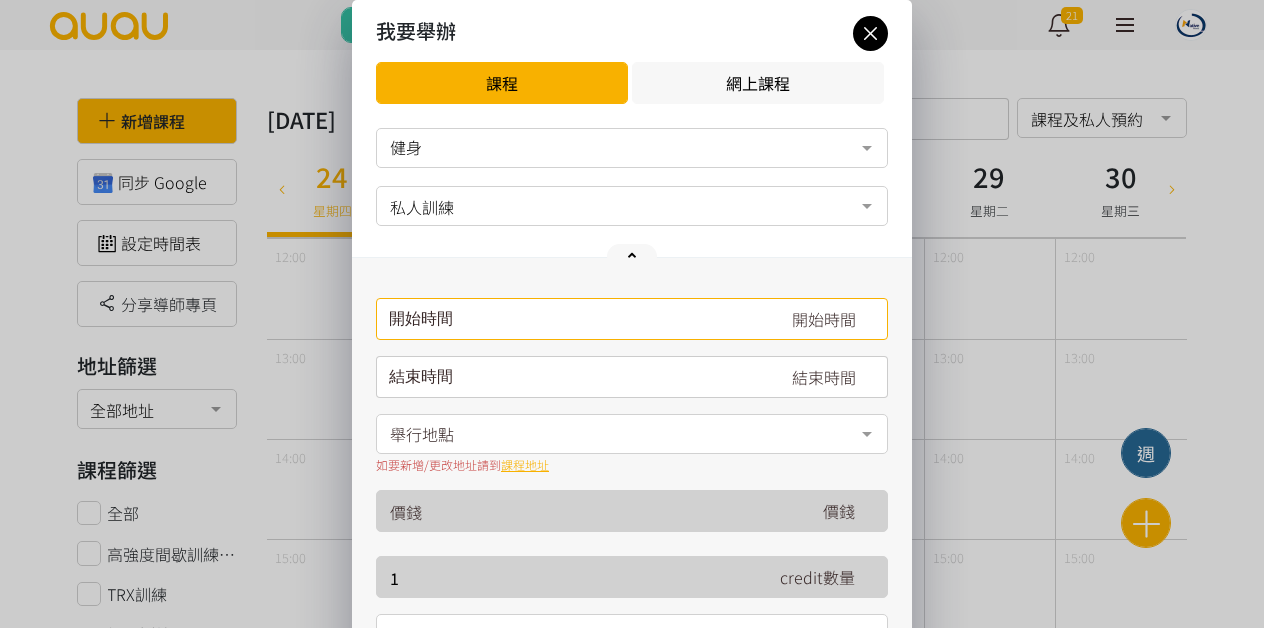 click on "請選擇時間表日期" at bounding box center (632, 319) 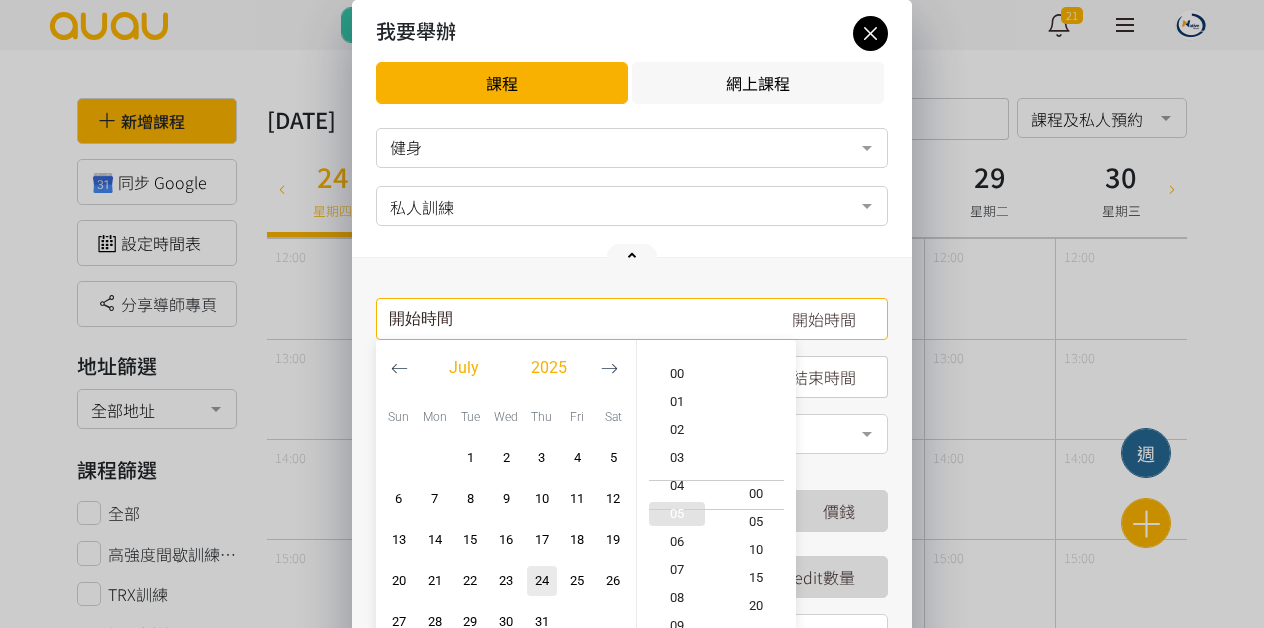 type on "2025-07-24, 04:00" 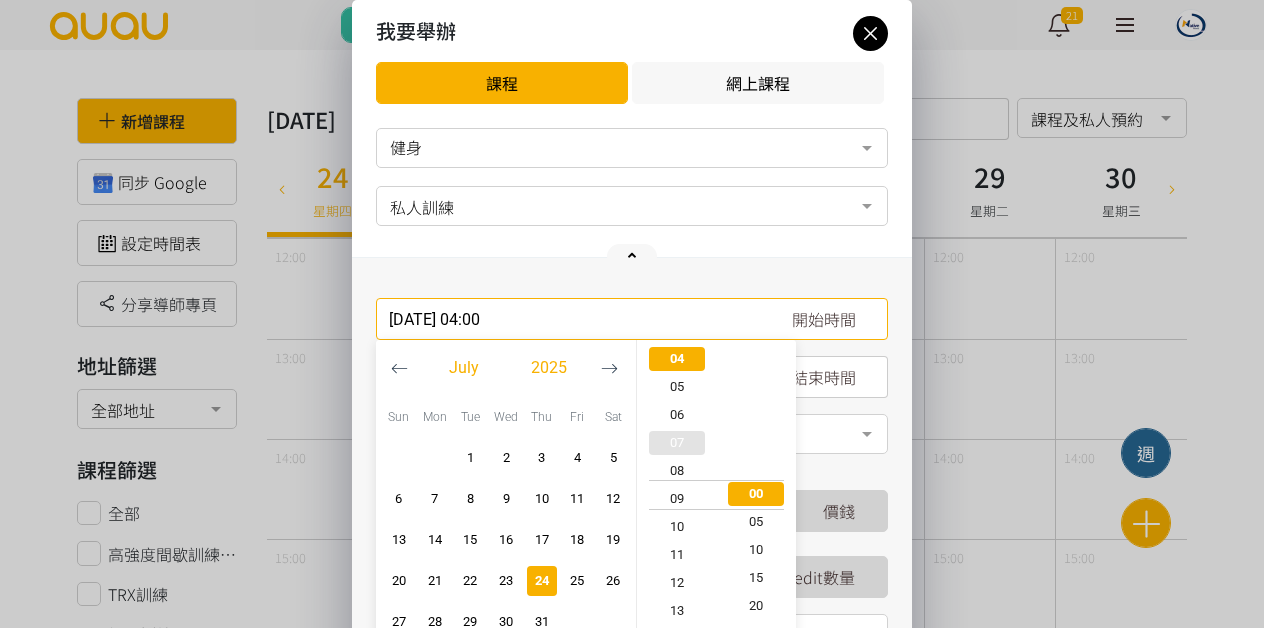 type on "2025-07-24, 11:00" 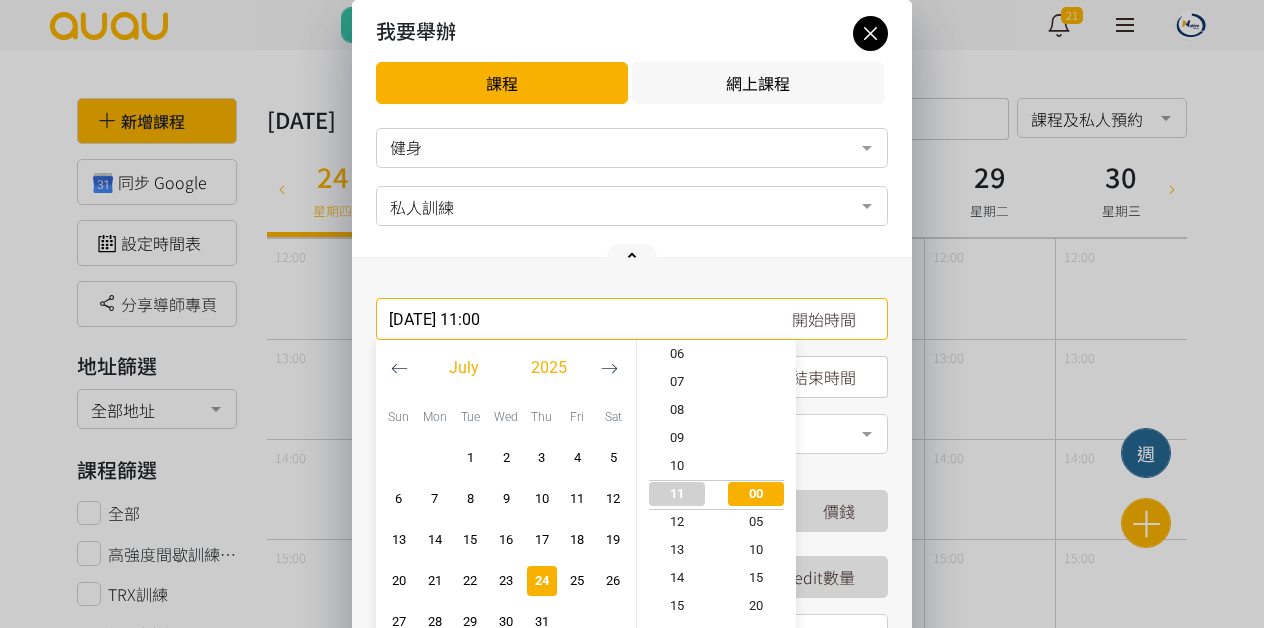 scroll, scrollTop: 445, scrollLeft: 0, axis: vertical 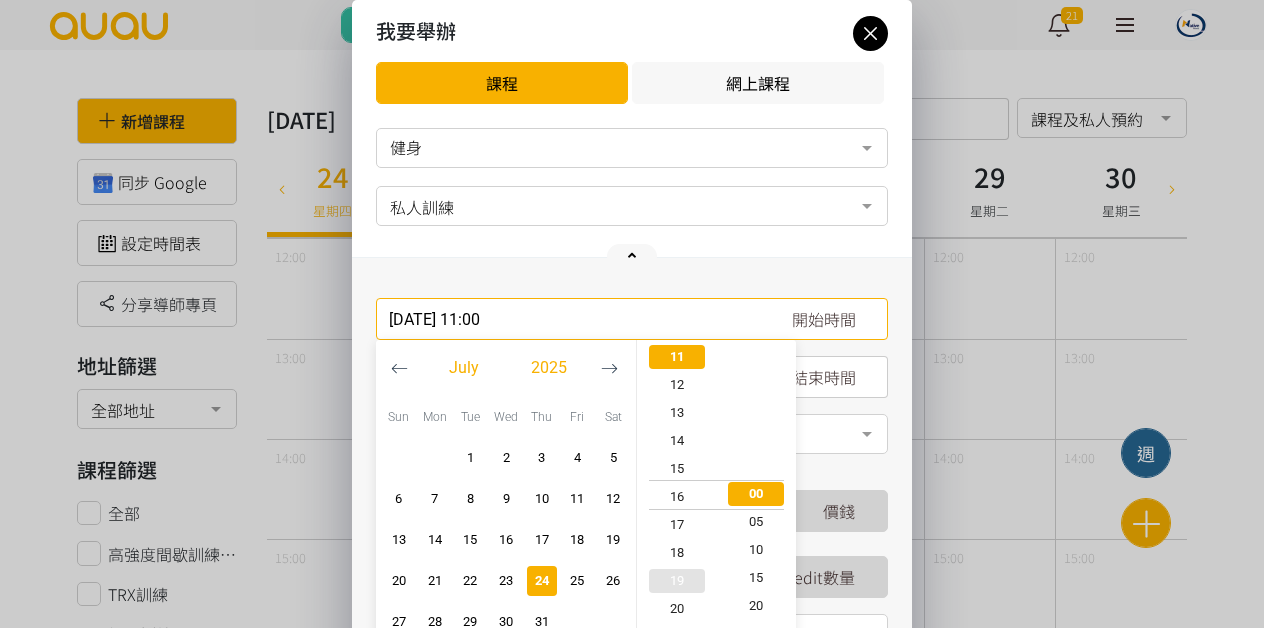 click on "19" at bounding box center [677, 581] 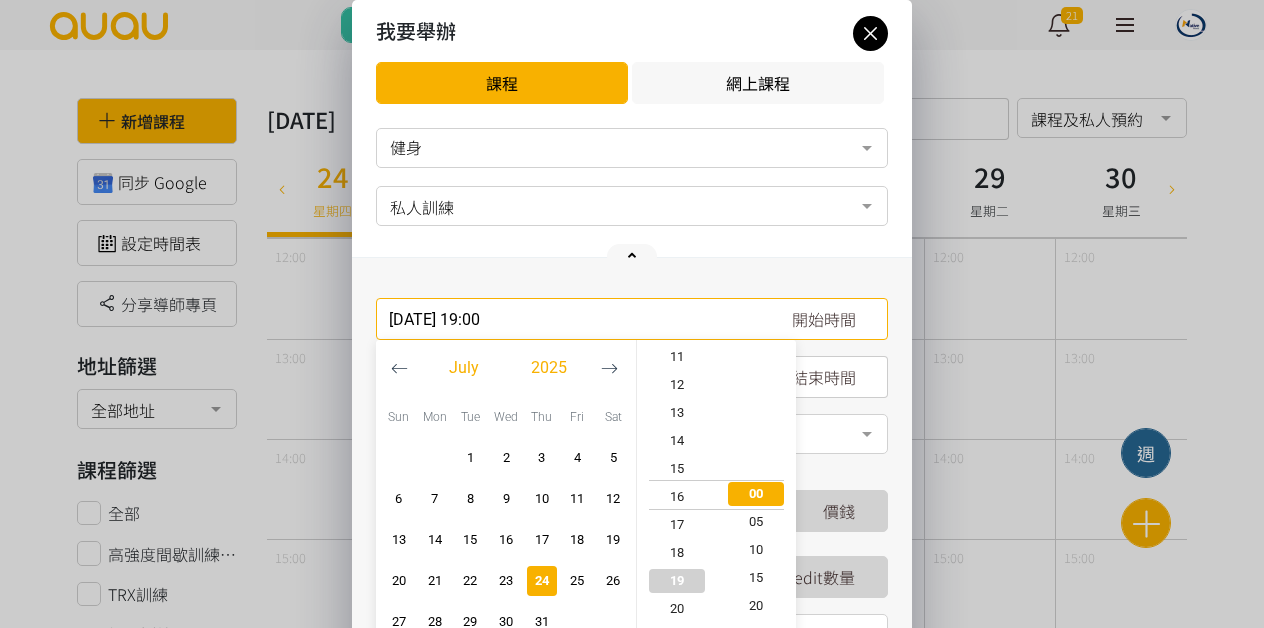scroll, scrollTop: 532, scrollLeft: 0, axis: vertical 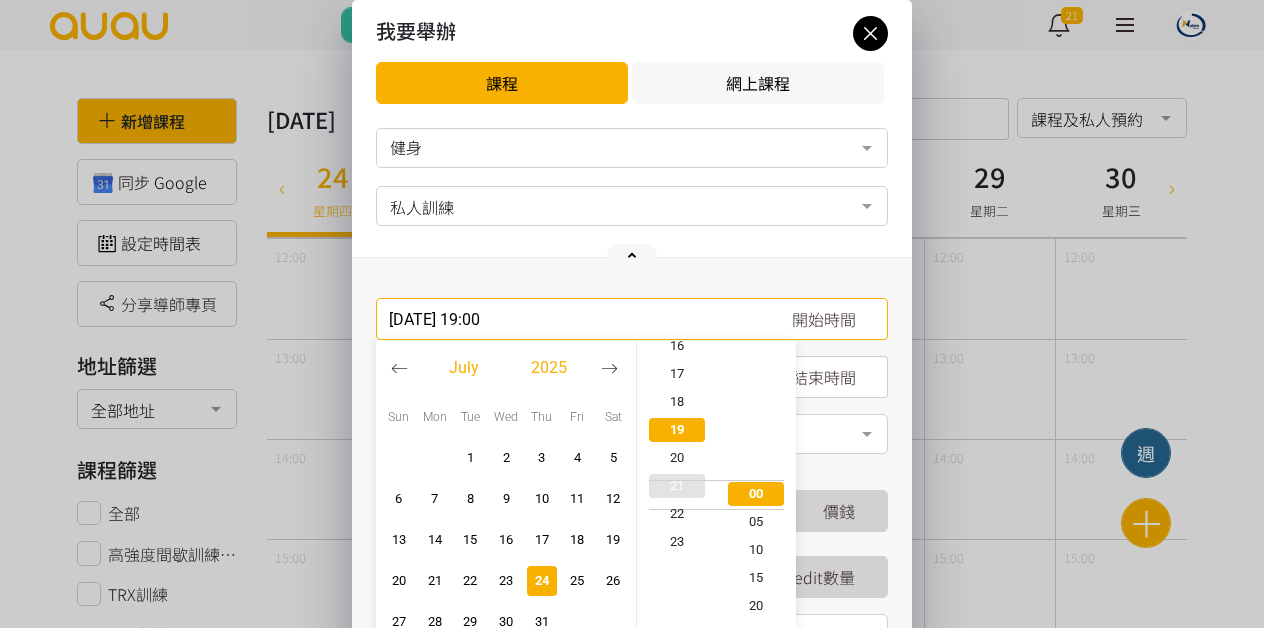 type on "2025-07-24, 21:00" 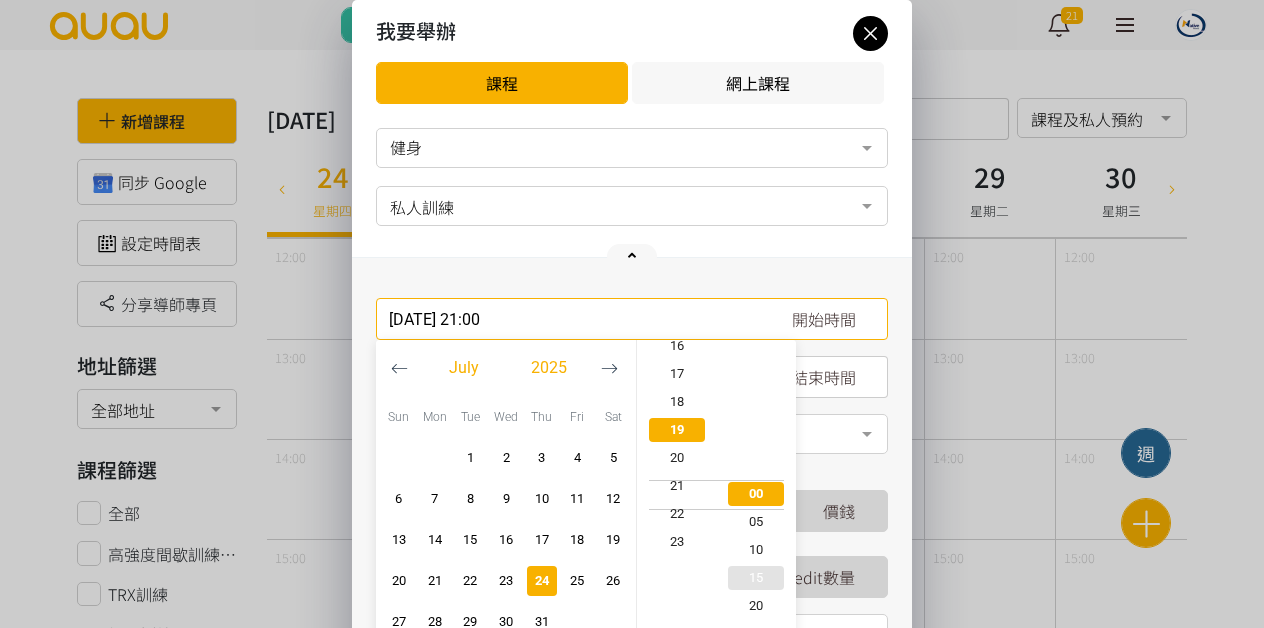 scroll, scrollTop: 588, scrollLeft: 0, axis: vertical 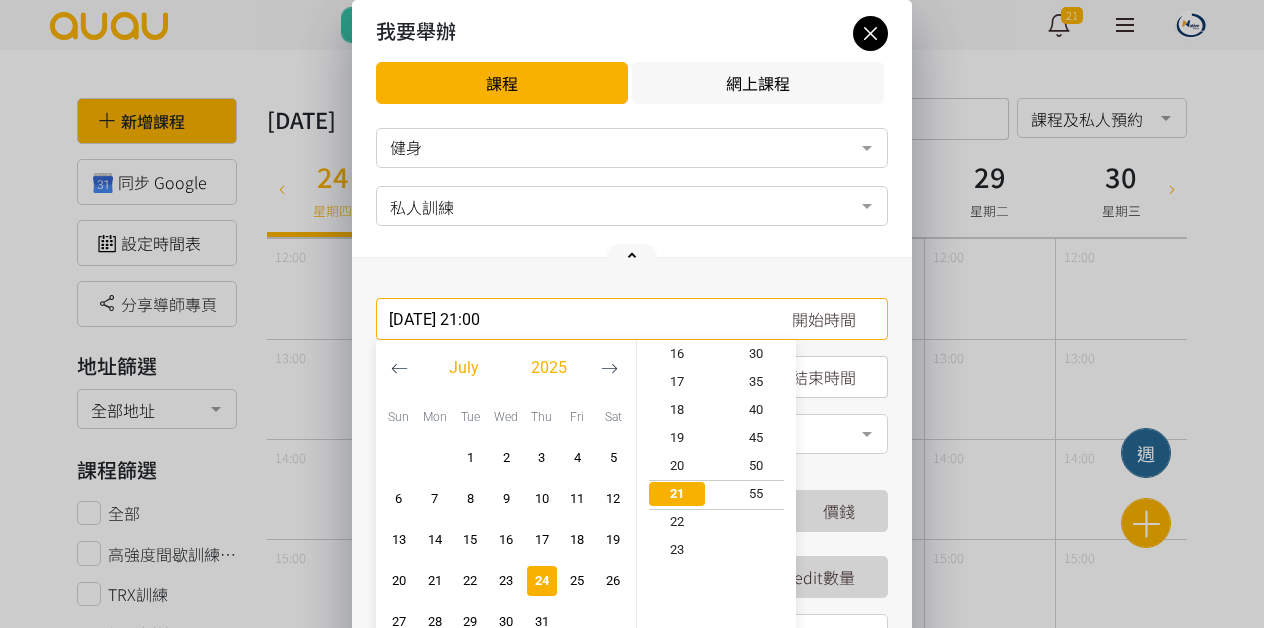 type on "2025-07-24, 21:55" 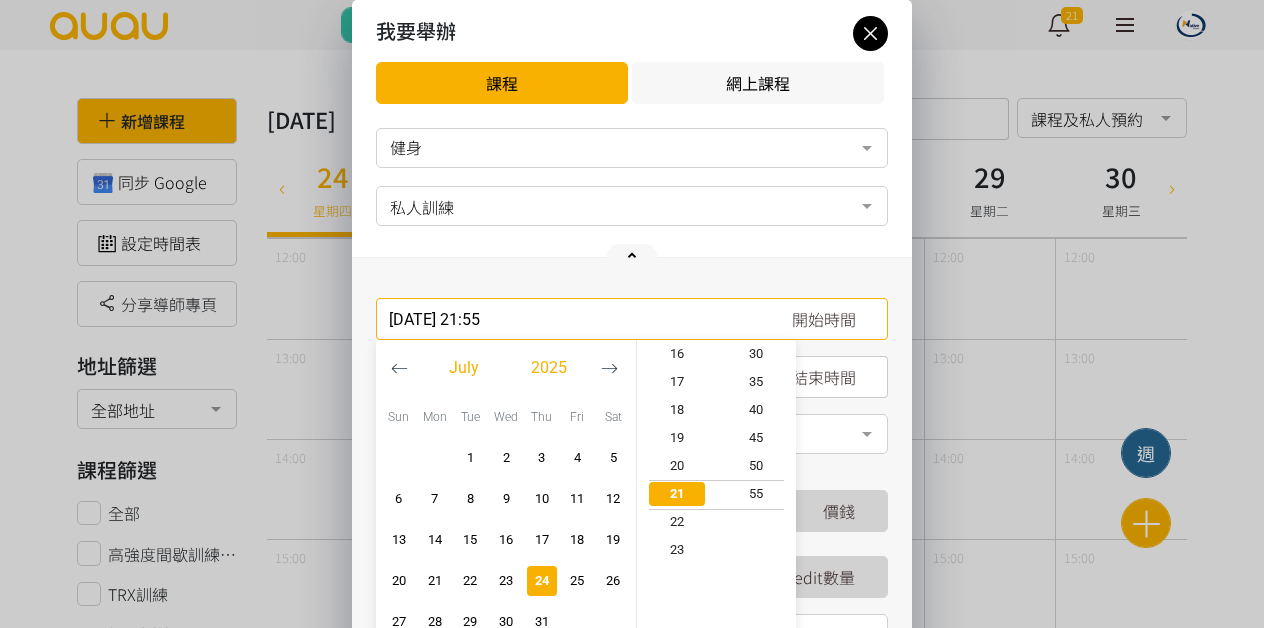 scroll, scrollTop: 588, scrollLeft: 0, axis: vertical 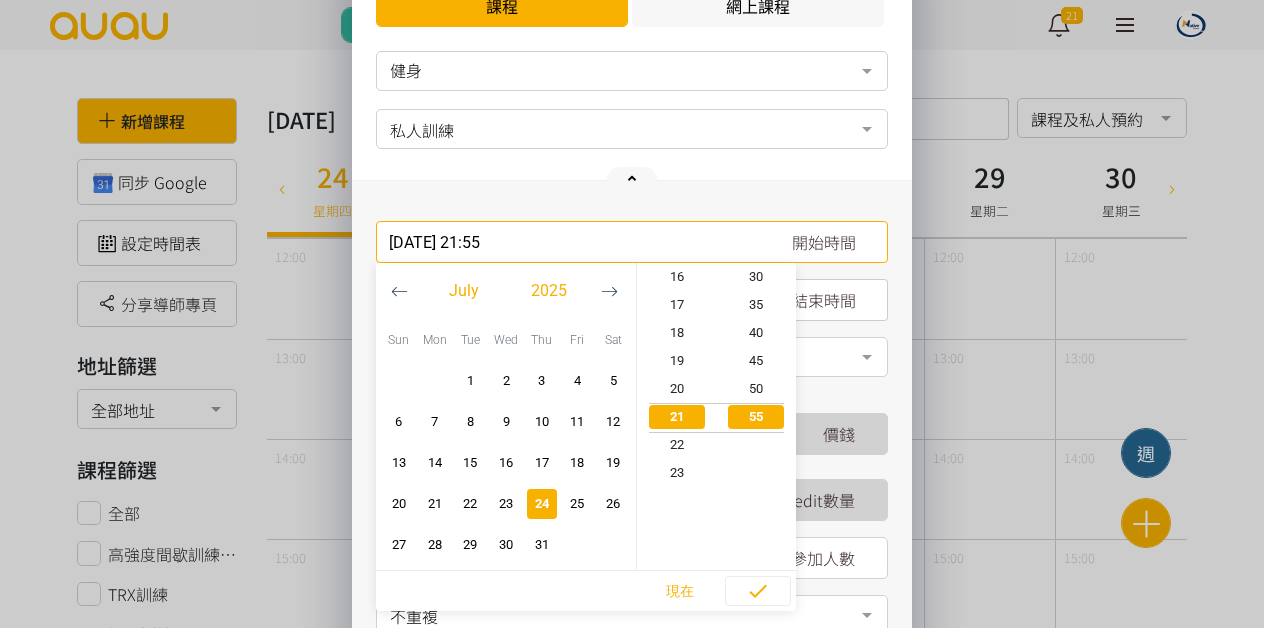 click on "2025-07-24, 21:55
開始時間
July
2025
Sun
Mon
Tue
Wed
Thu
Fri
Sat
1
2
3
4
5
6
7
8
9
10
11
12
13
14
15
16
17
18
19
20
21
22
23
24
25
26
27
開始時間" at bounding box center [632, 430] 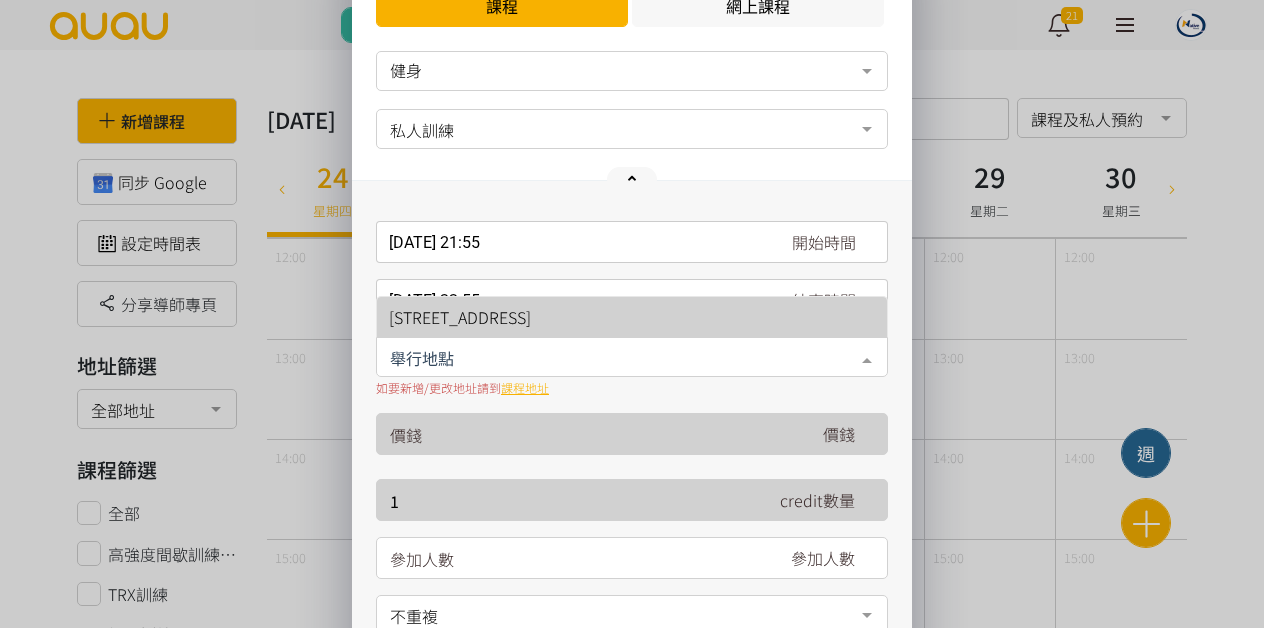 click at bounding box center (632, 357) 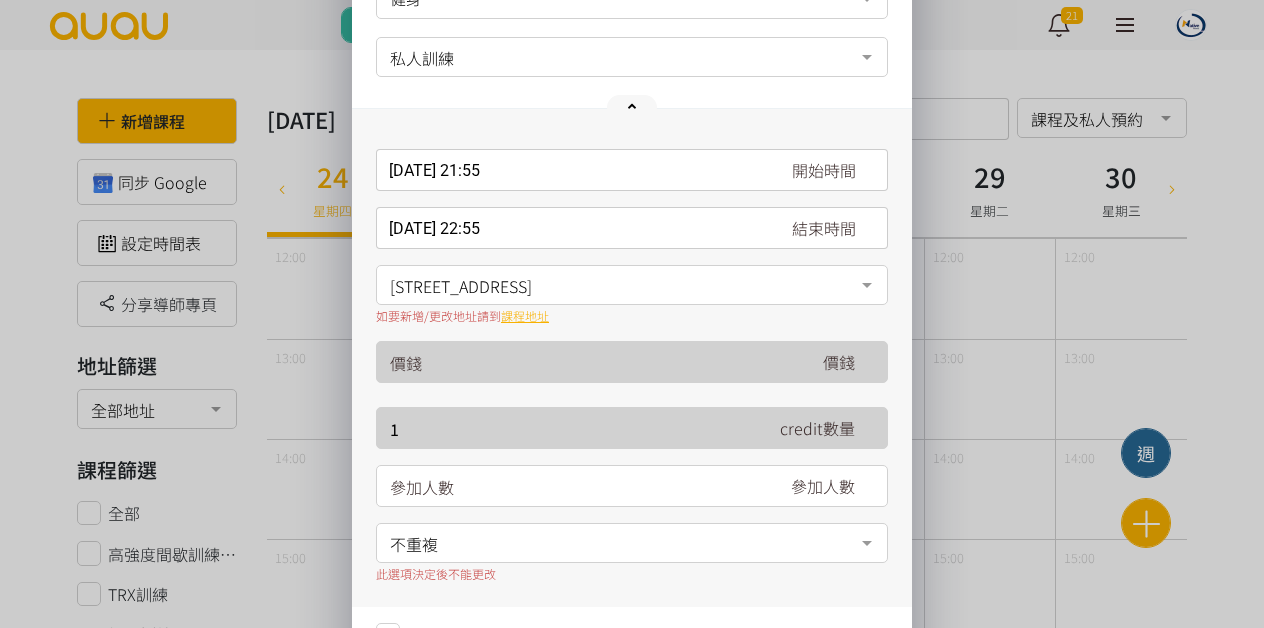 scroll, scrollTop: 199, scrollLeft: 0, axis: vertical 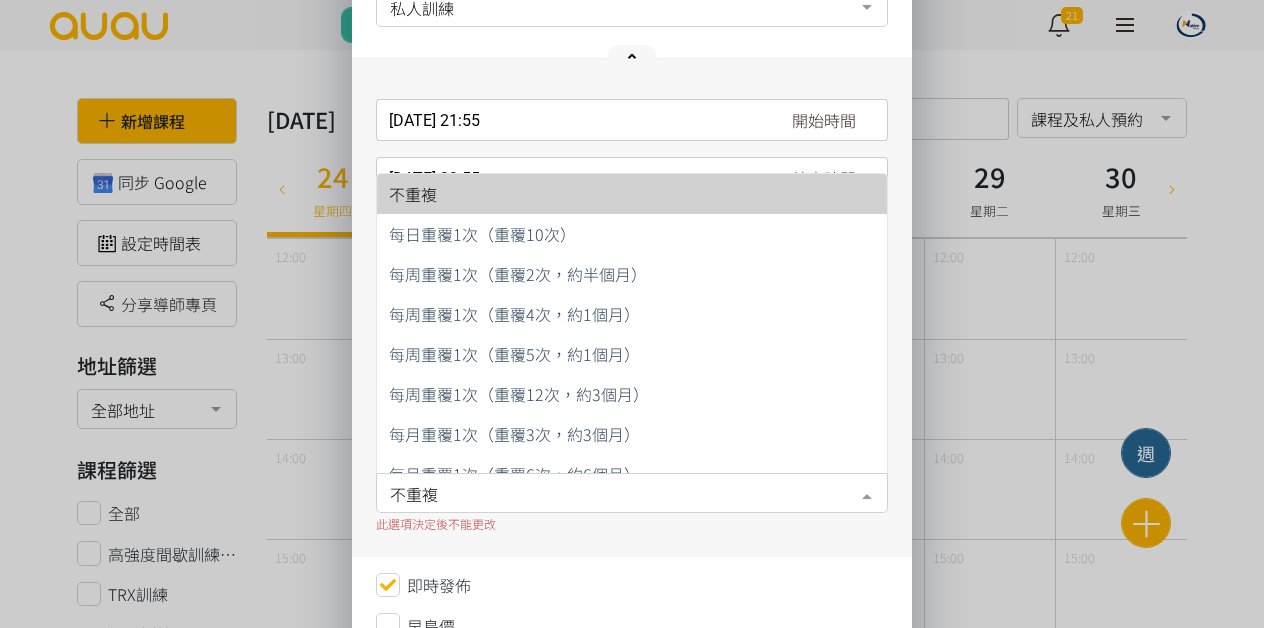 click on "不重複" at bounding box center [632, 491] 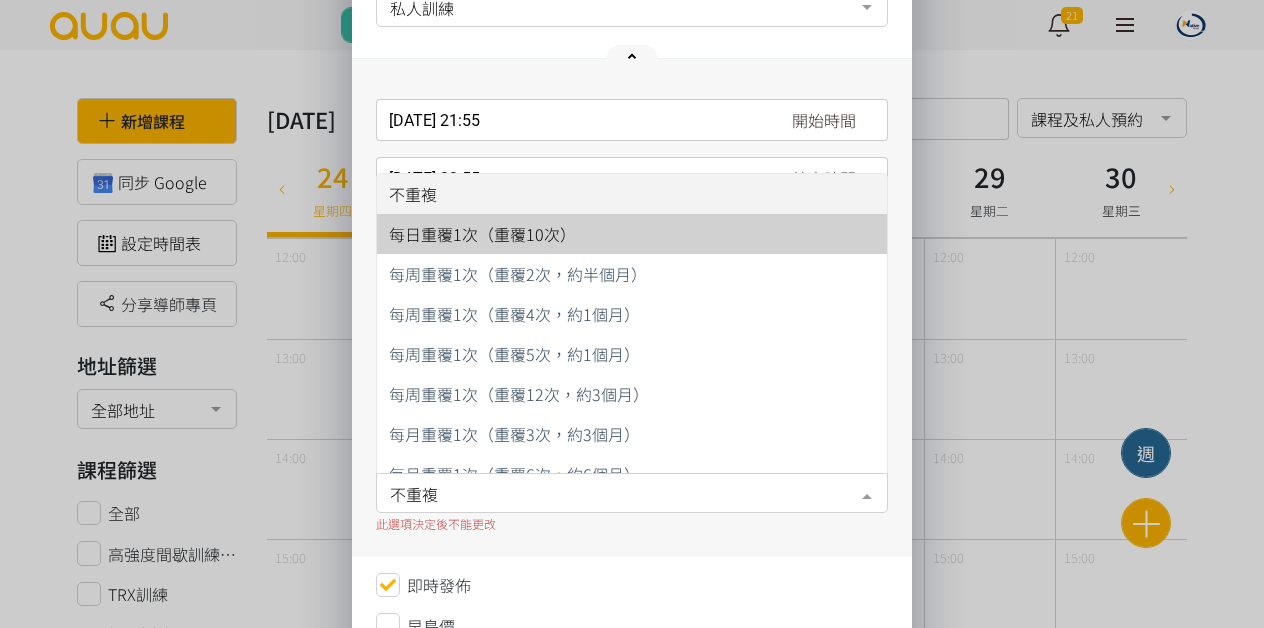 click on "每日重覆1次（重覆10次）" at bounding box center [482, 234] 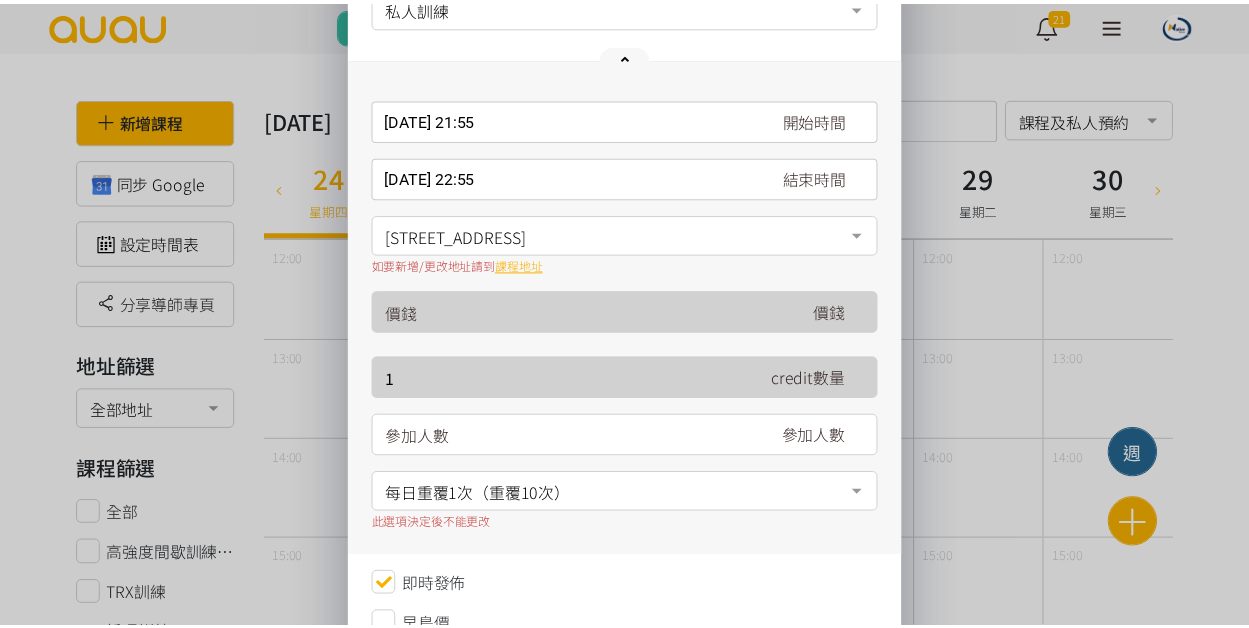 scroll, scrollTop: 418, scrollLeft: 0, axis: vertical 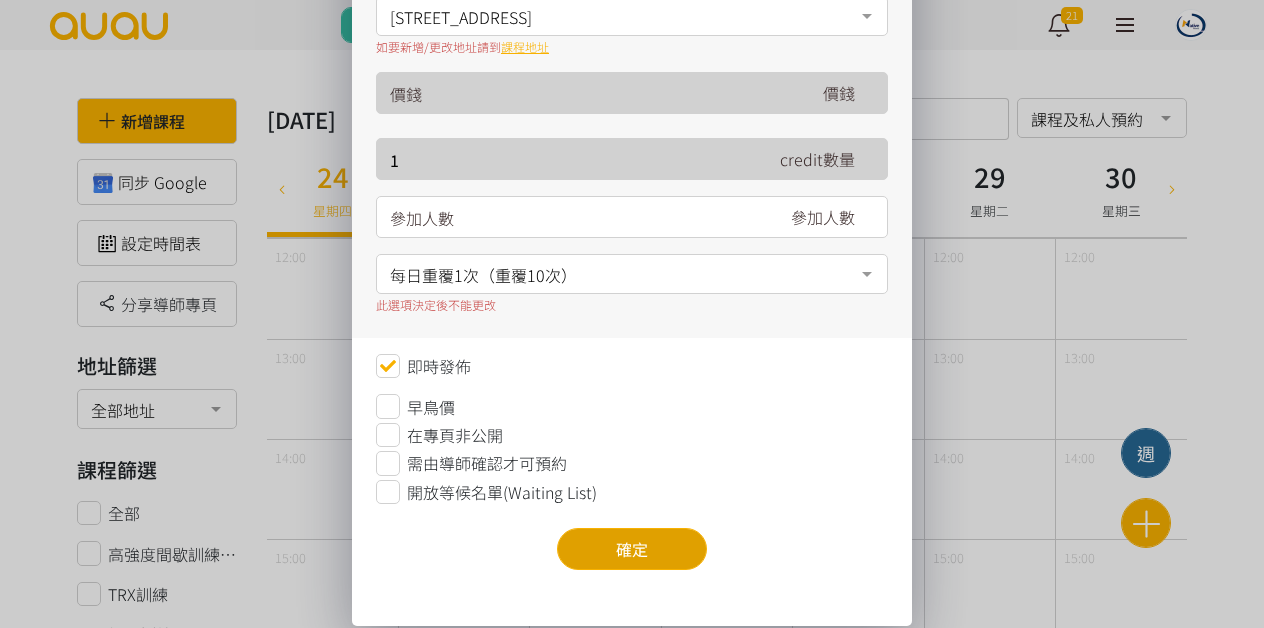 click on "確定" at bounding box center [632, 549] 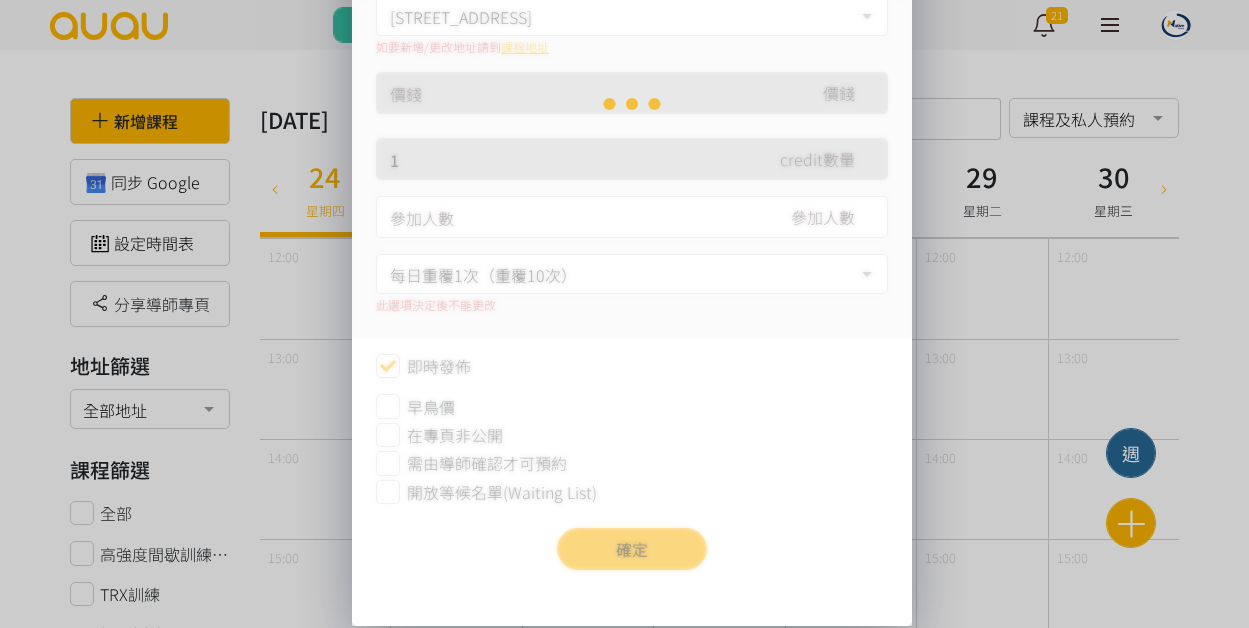 scroll, scrollTop: 0, scrollLeft: 0, axis: both 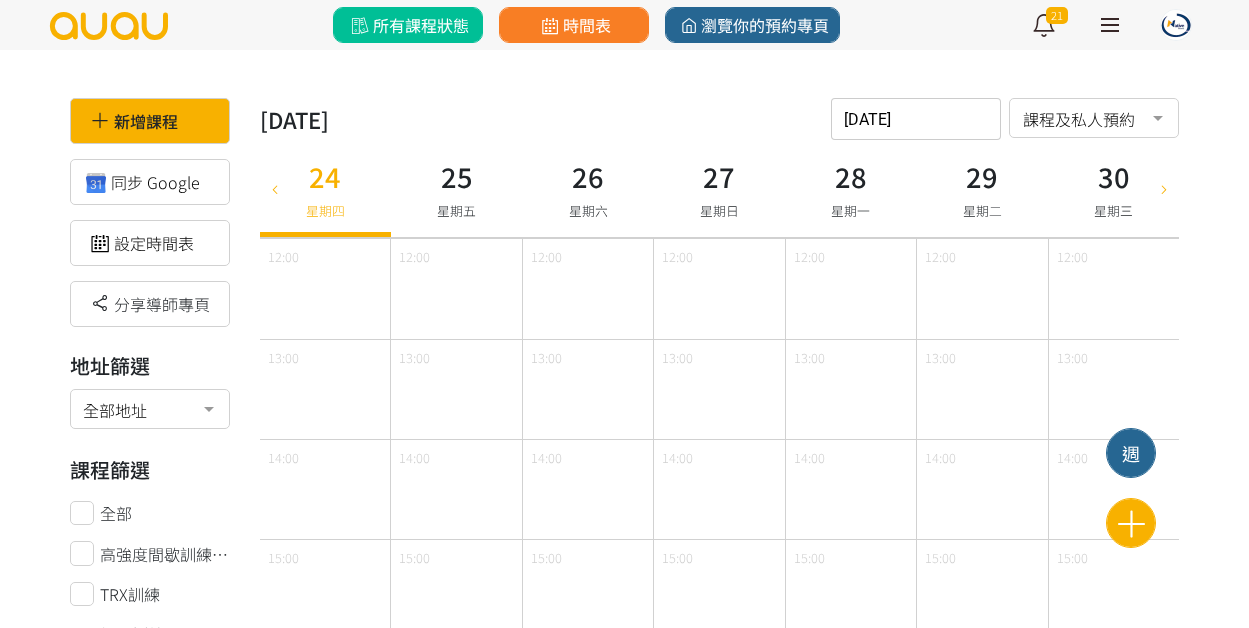 click on "所有課程狀態" at bounding box center [407, 25] 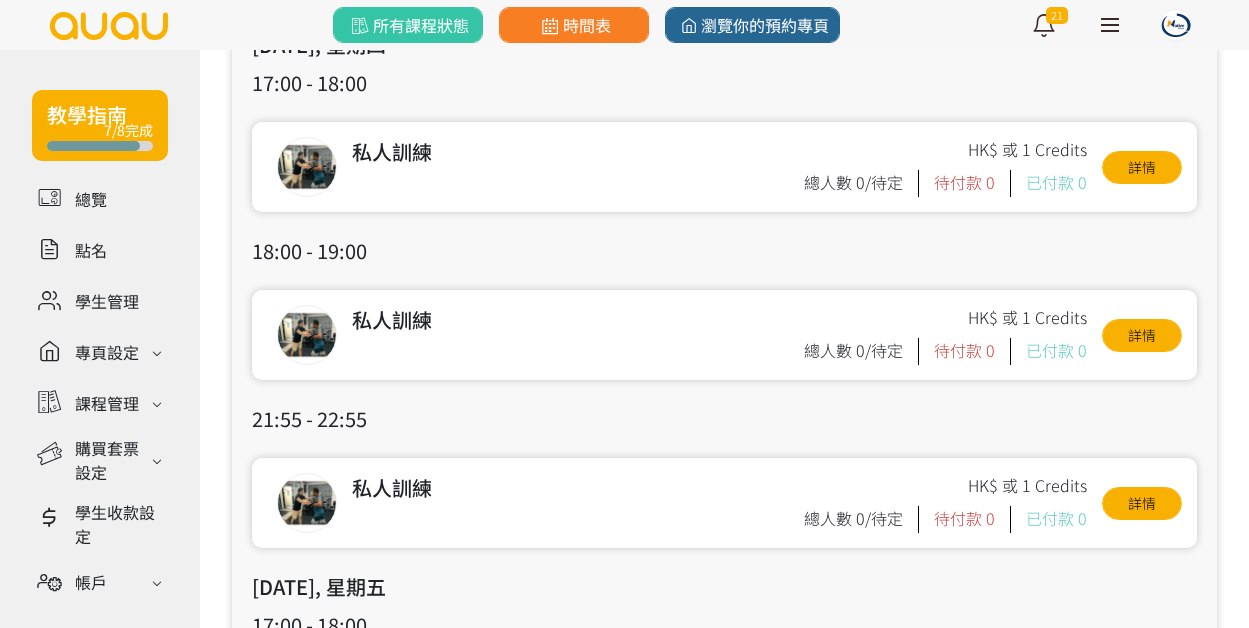 scroll, scrollTop: 224, scrollLeft: 0, axis: vertical 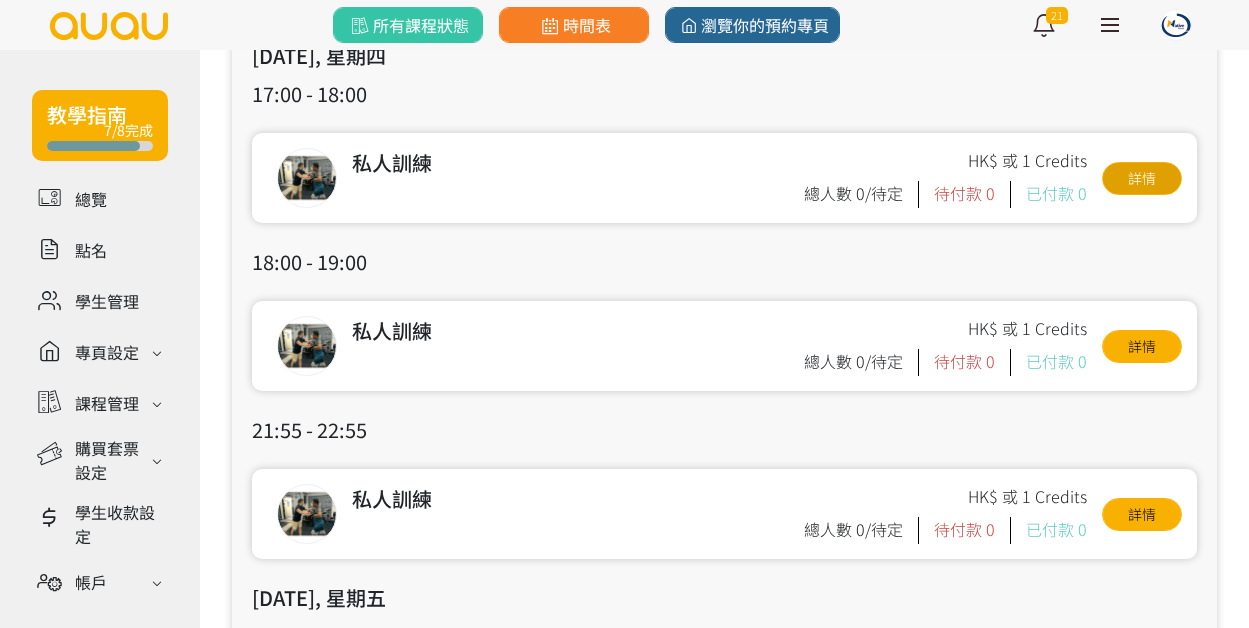 click on "詳情" at bounding box center [1142, 178] 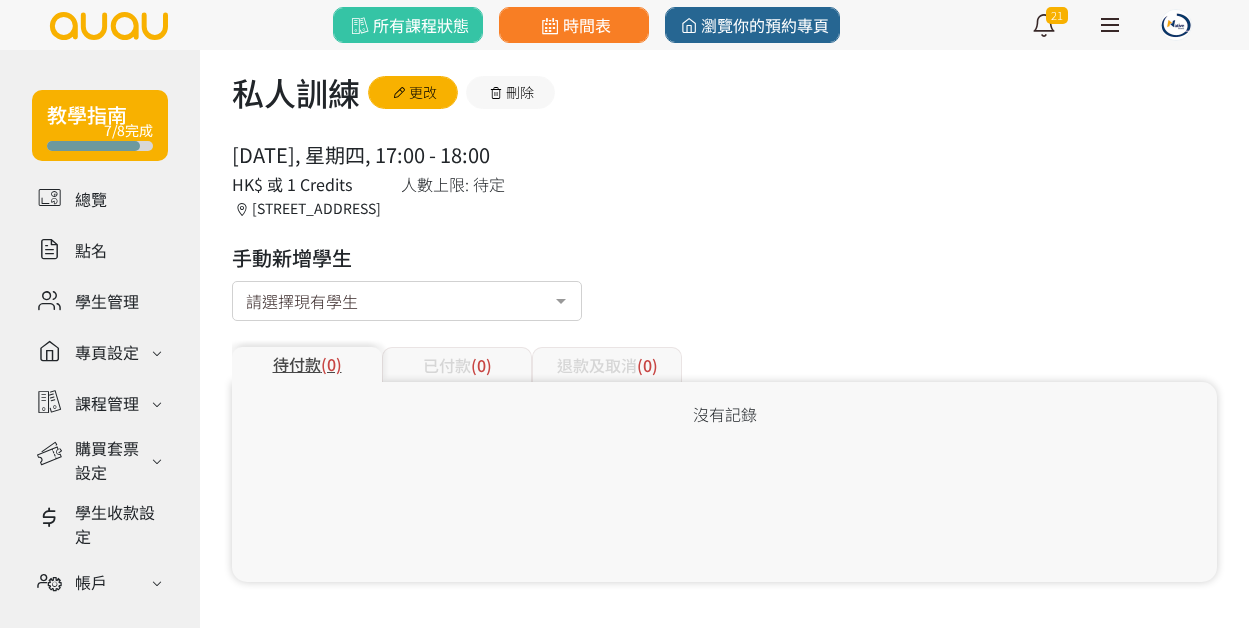 scroll, scrollTop: 0, scrollLeft: 0, axis: both 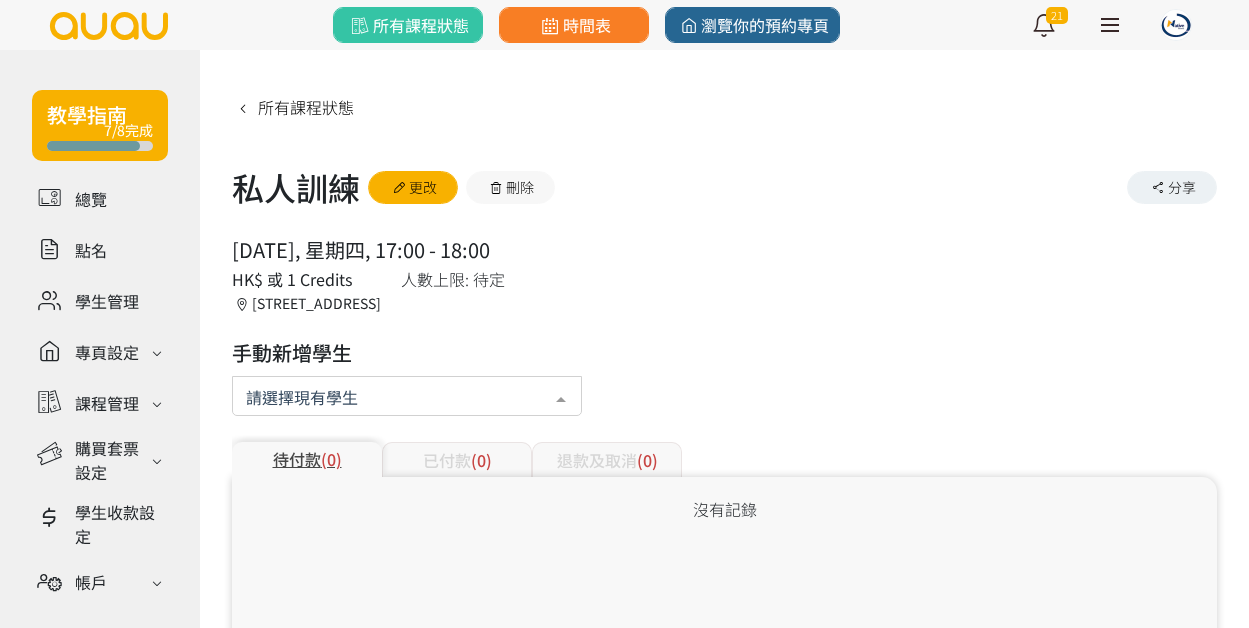 click at bounding box center (407, 396) 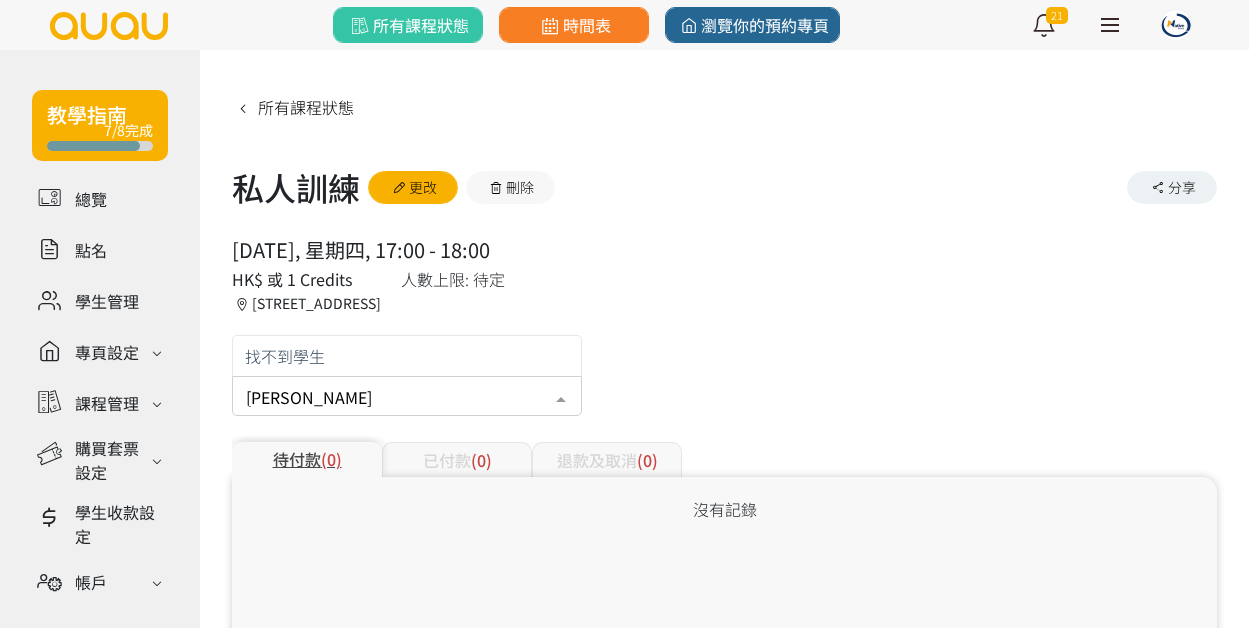type on "cry" 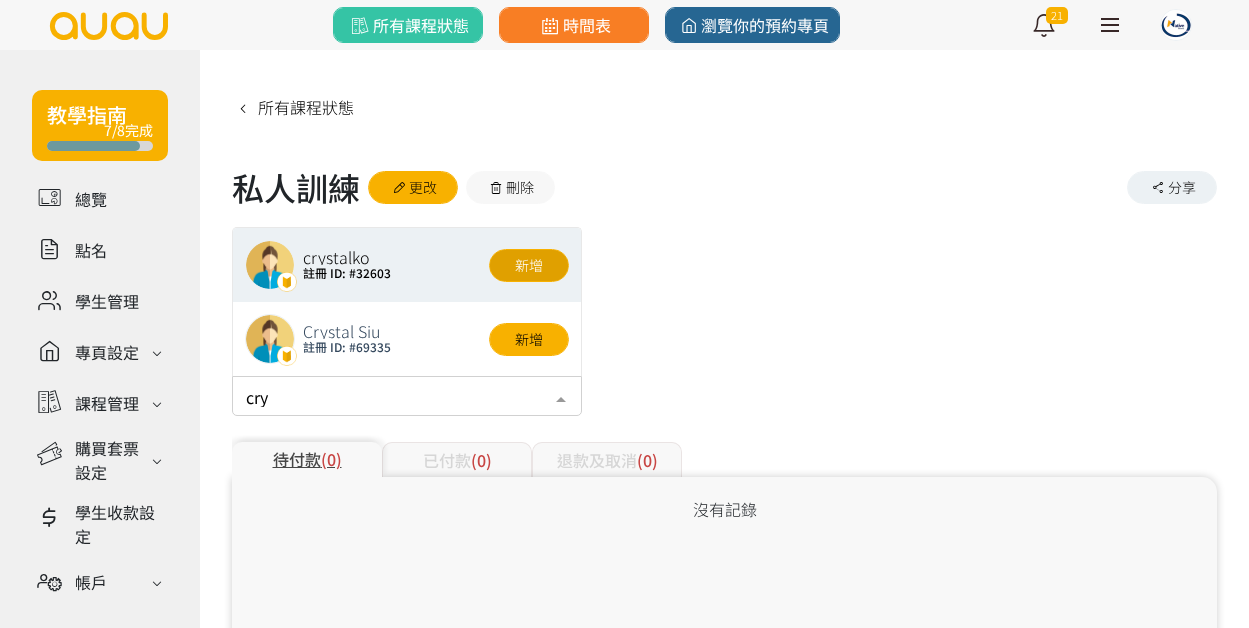 click on "新增" at bounding box center [529, 265] 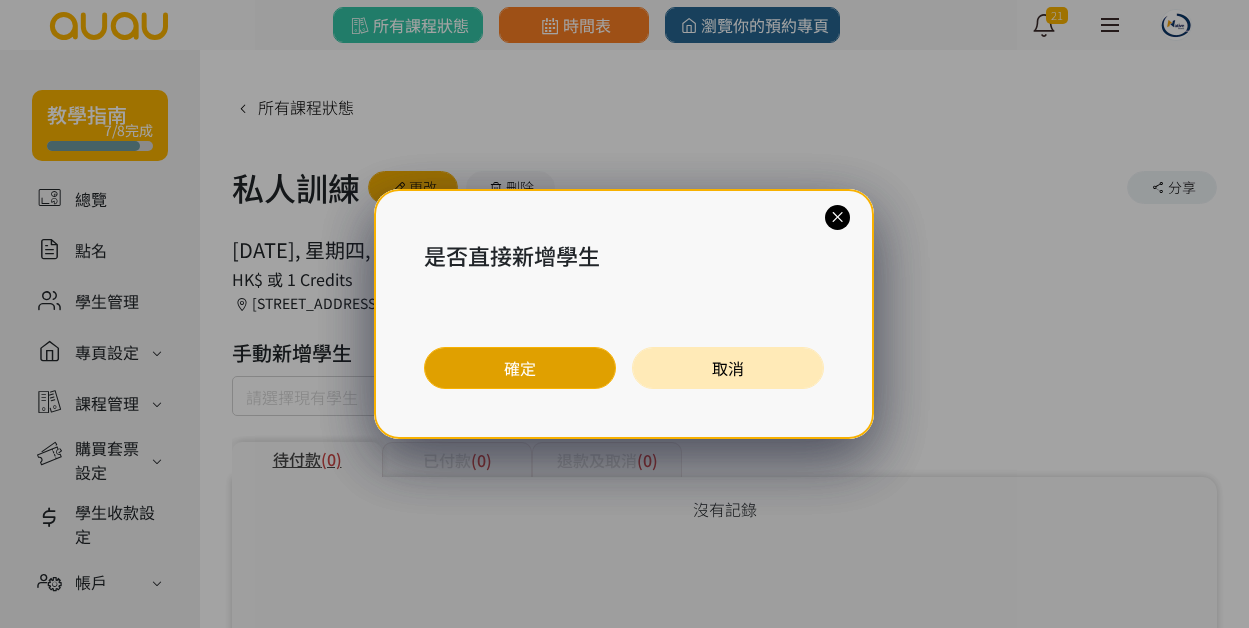 click on "確定" at bounding box center (520, 368) 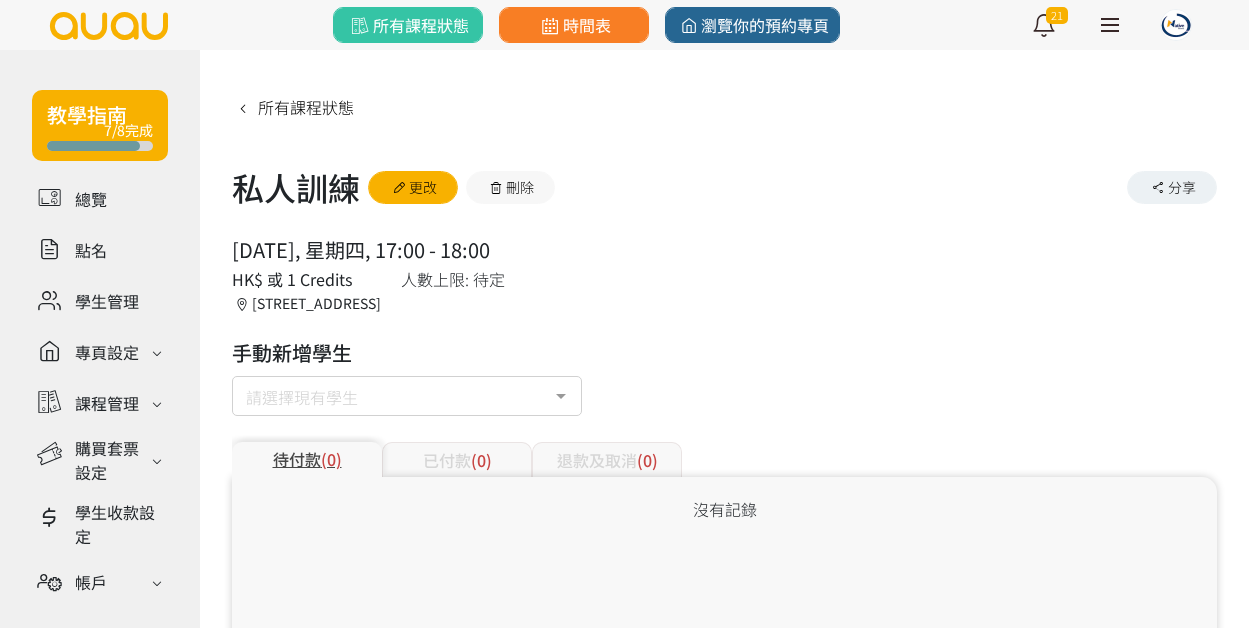 scroll, scrollTop: 70, scrollLeft: 0, axis: vertical 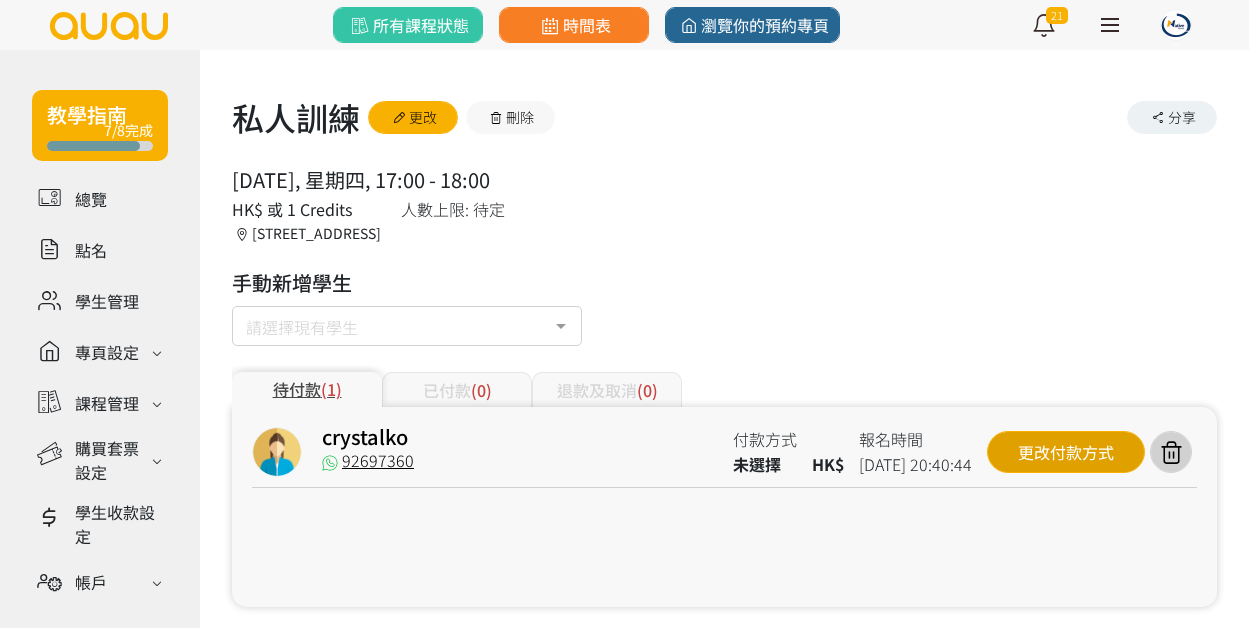 click on "更改付款方式" at bounding box center [1066, 452] 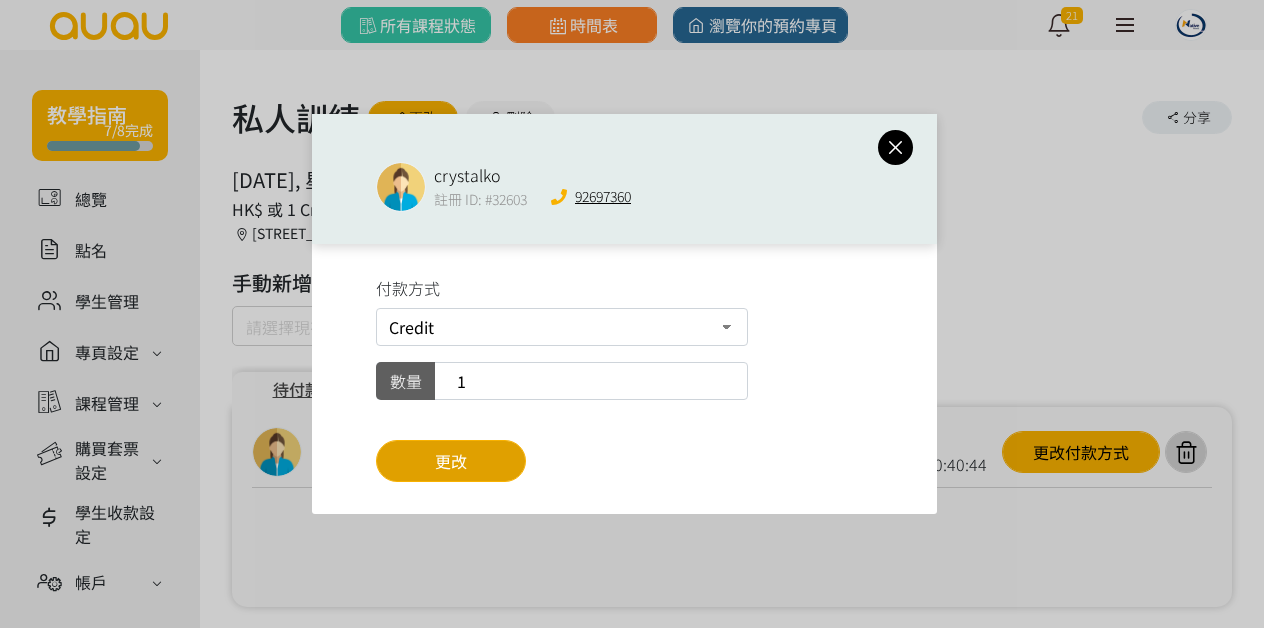 click on "更改" at bounding box center (451, 461) 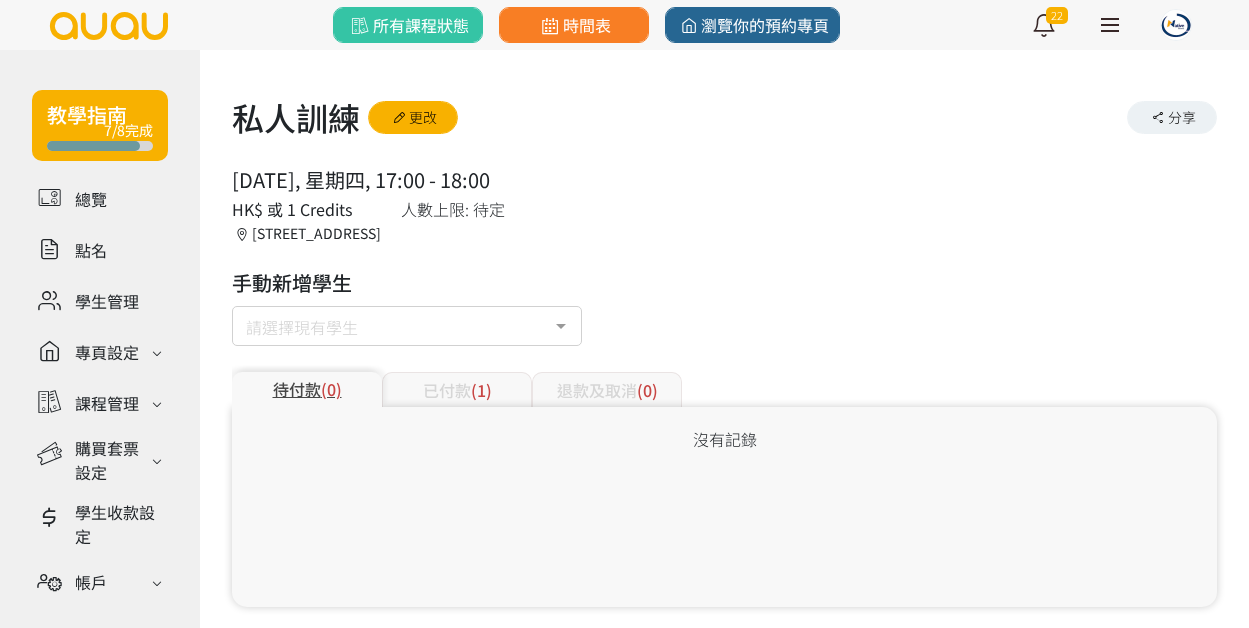 scroll, scrollTop: 47, scrollLeft: 0, axis: vertical 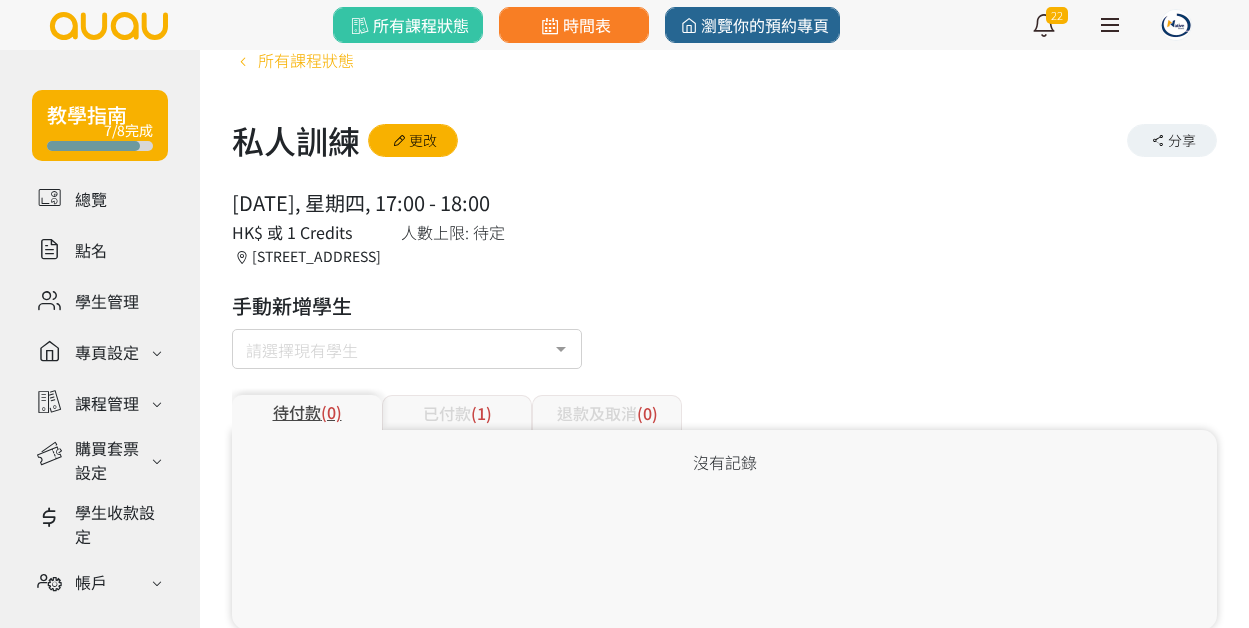 click on "所有課程狀態" at bounding box center [306, 60] 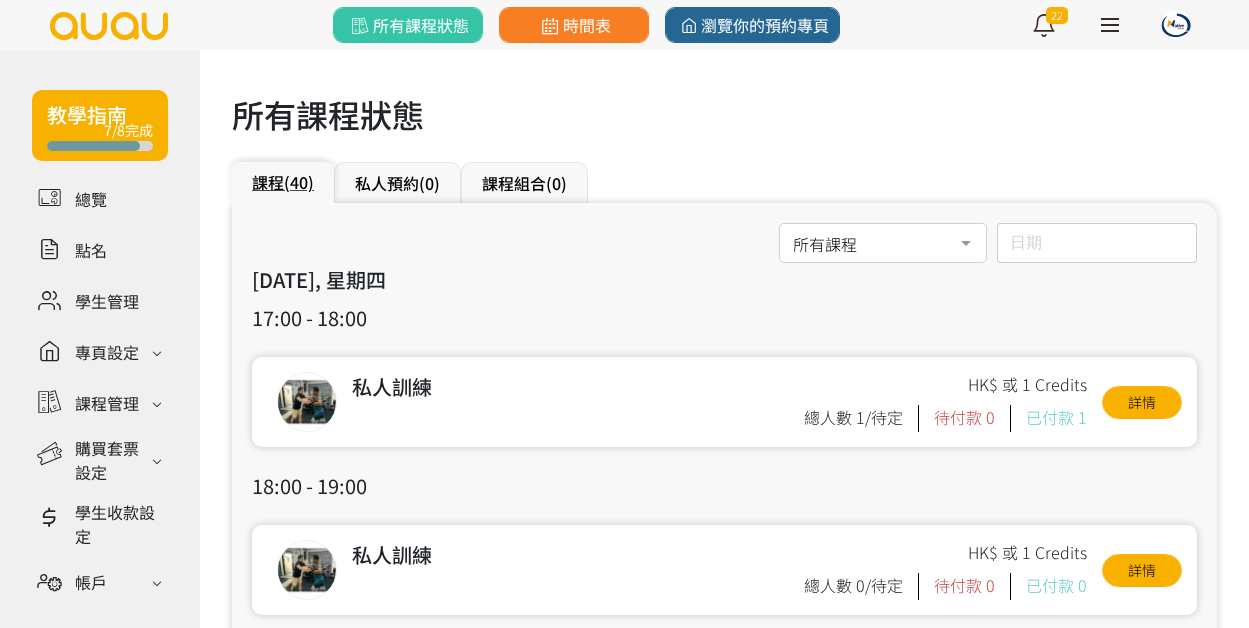 scroll, scrollTop: 58, scrollLeft: 0, axis: vertical 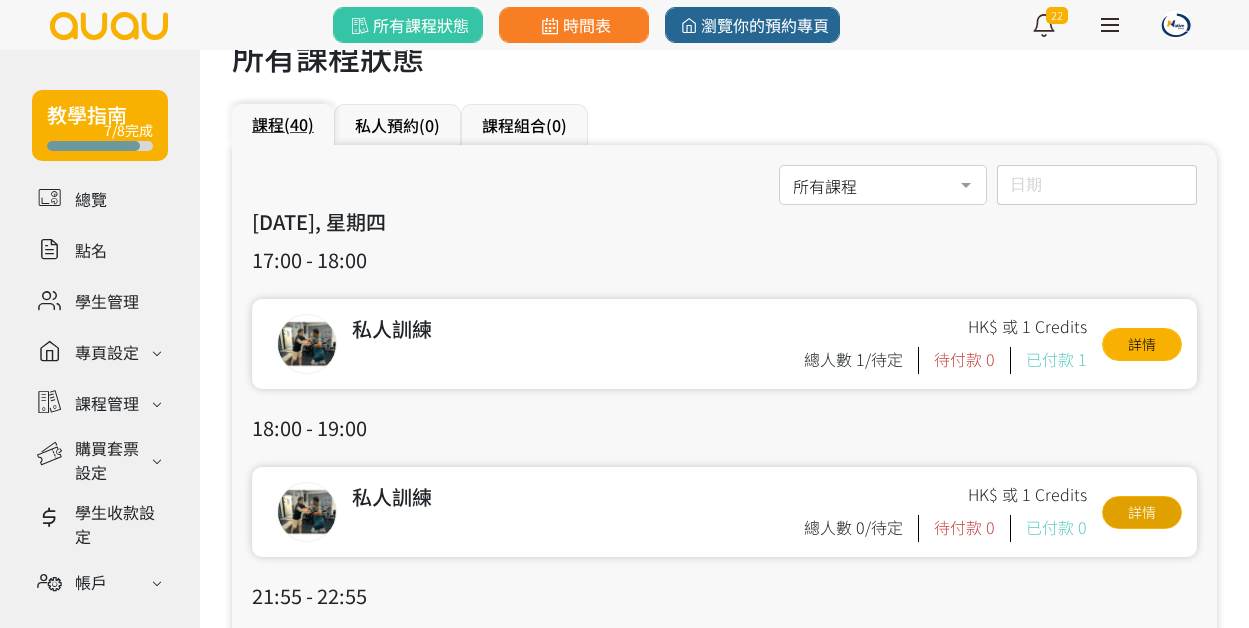 click on "詳情" at bounding box center (1142, 512) 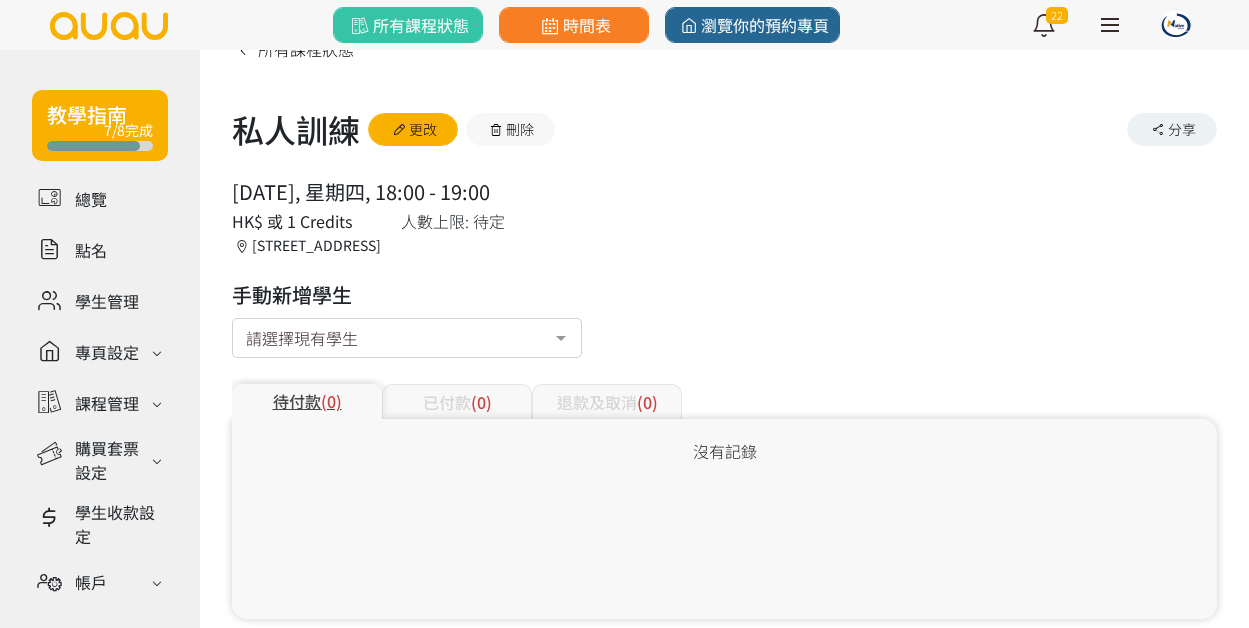 scroll, scrollTop: 0, scrollLeft: 0, axis: both 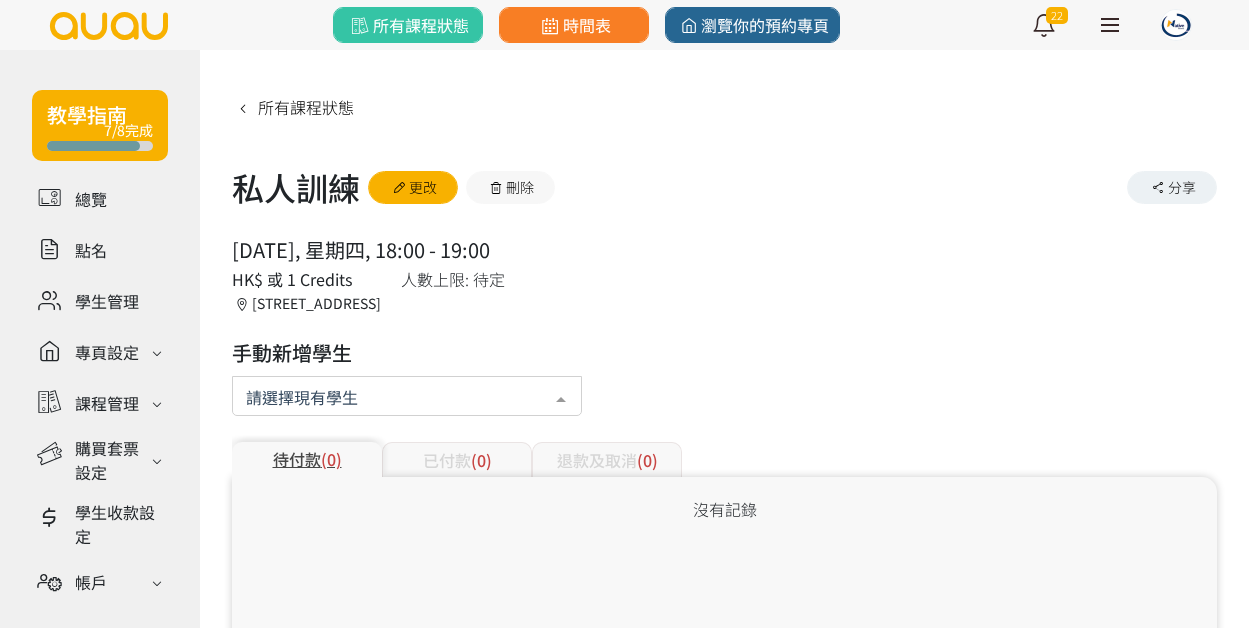 click at bounding box center (407, 396) 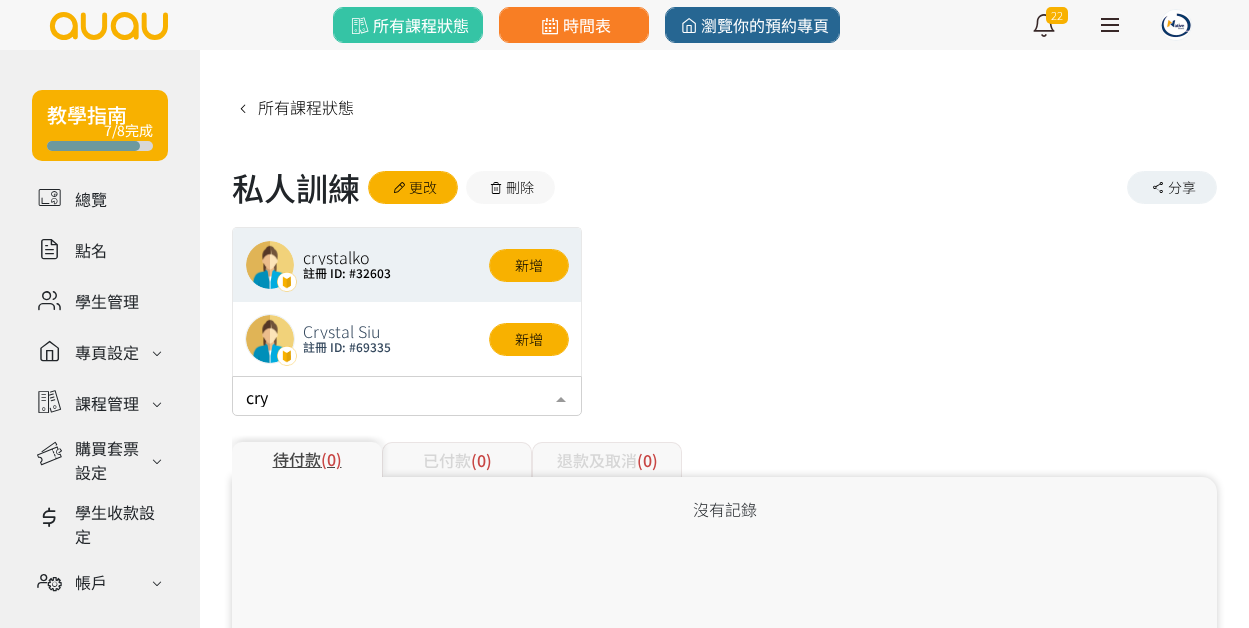 type on "crys" 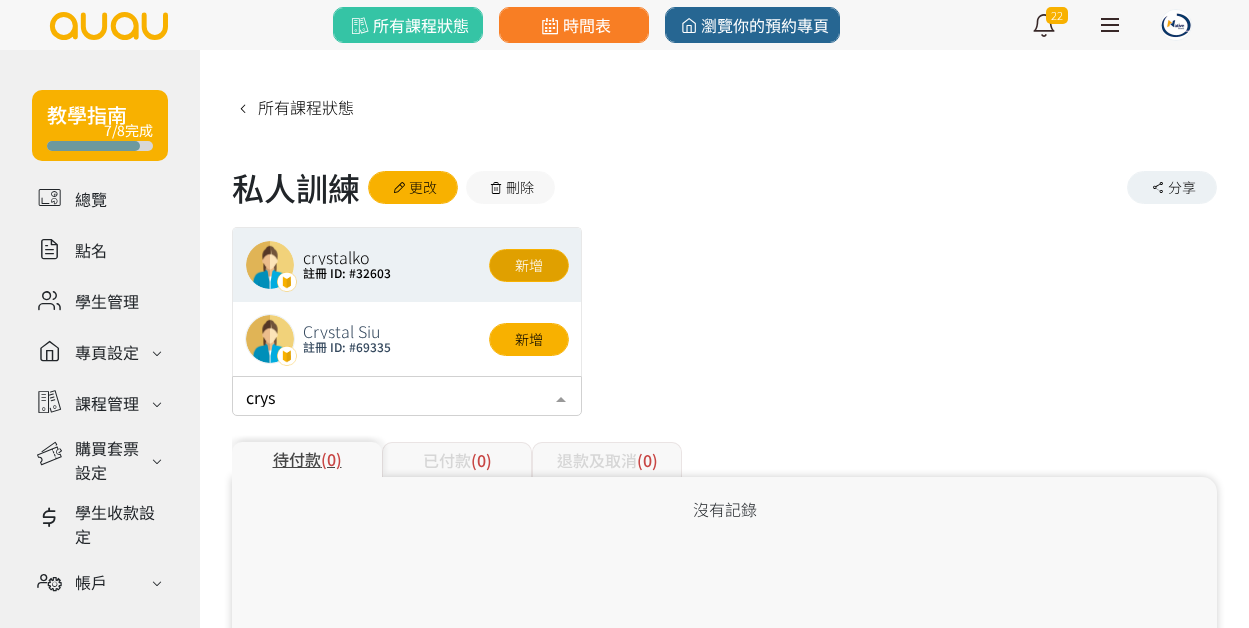 click on "新增" at bounding box center [529, 265] 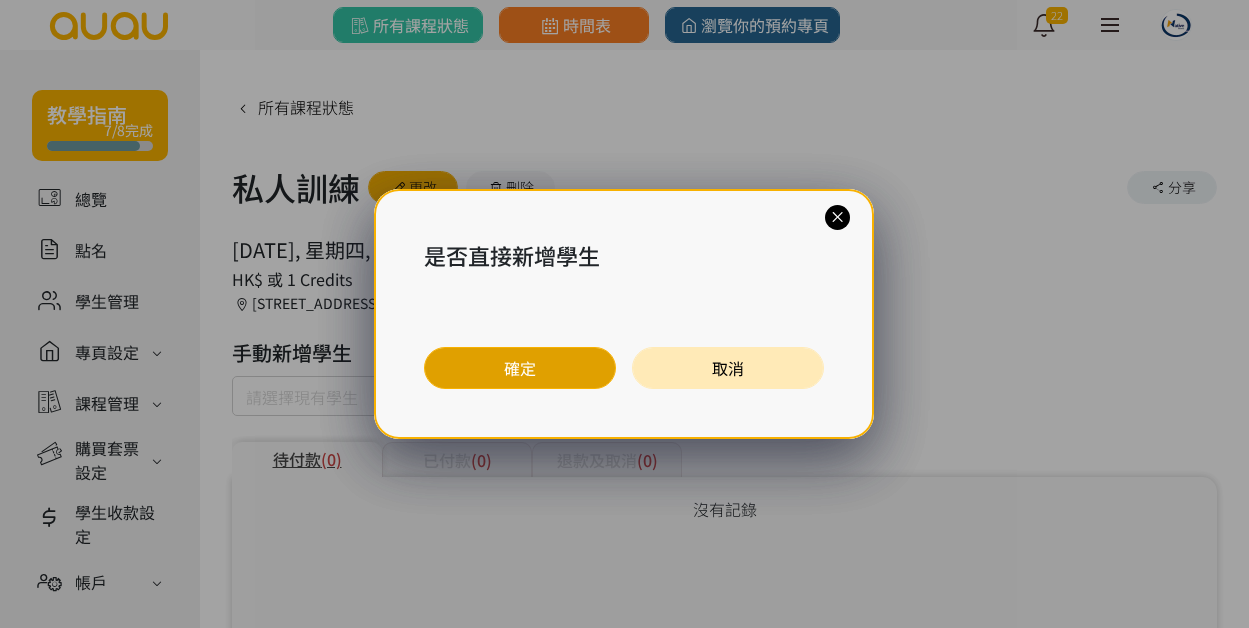 click on "確定" at bounding box center [520, 368] 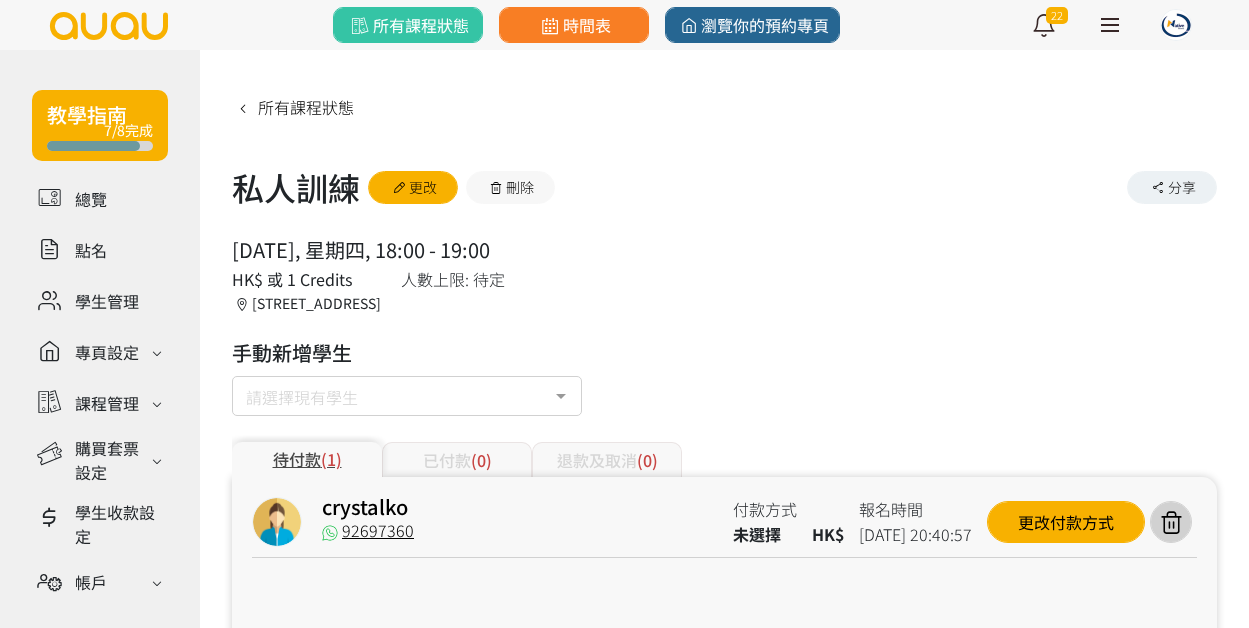 click on "更改付款方式" at bounding box center (1066, 522) 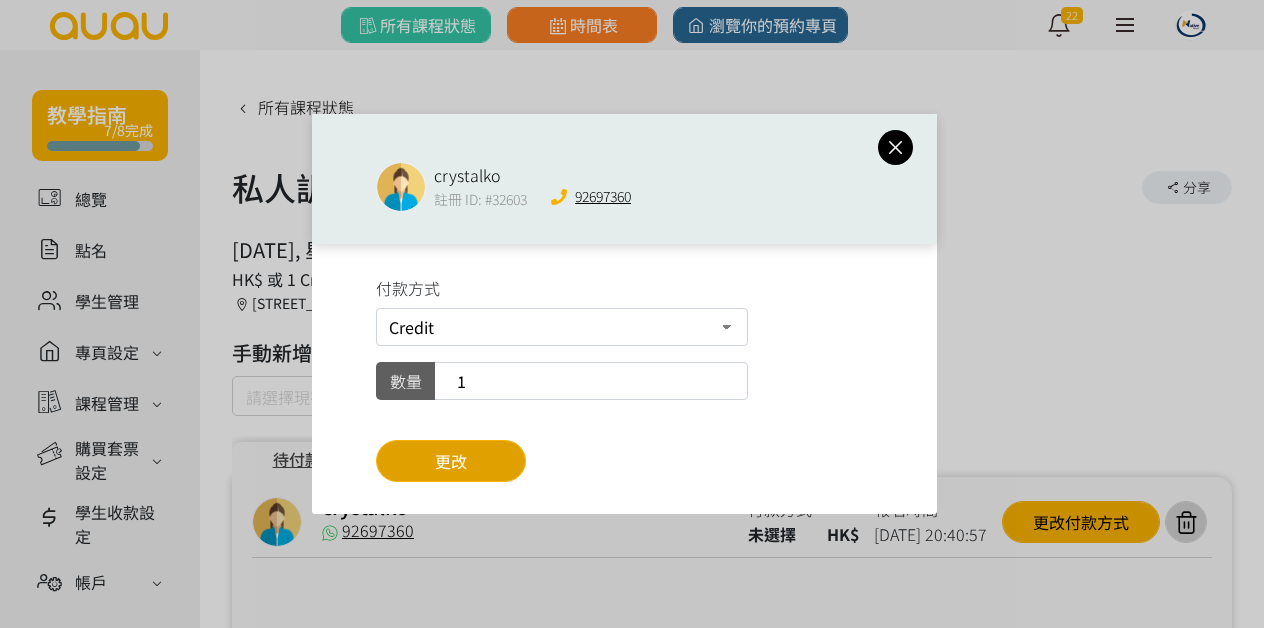 click on "更改" at bounding box center [451, 461] 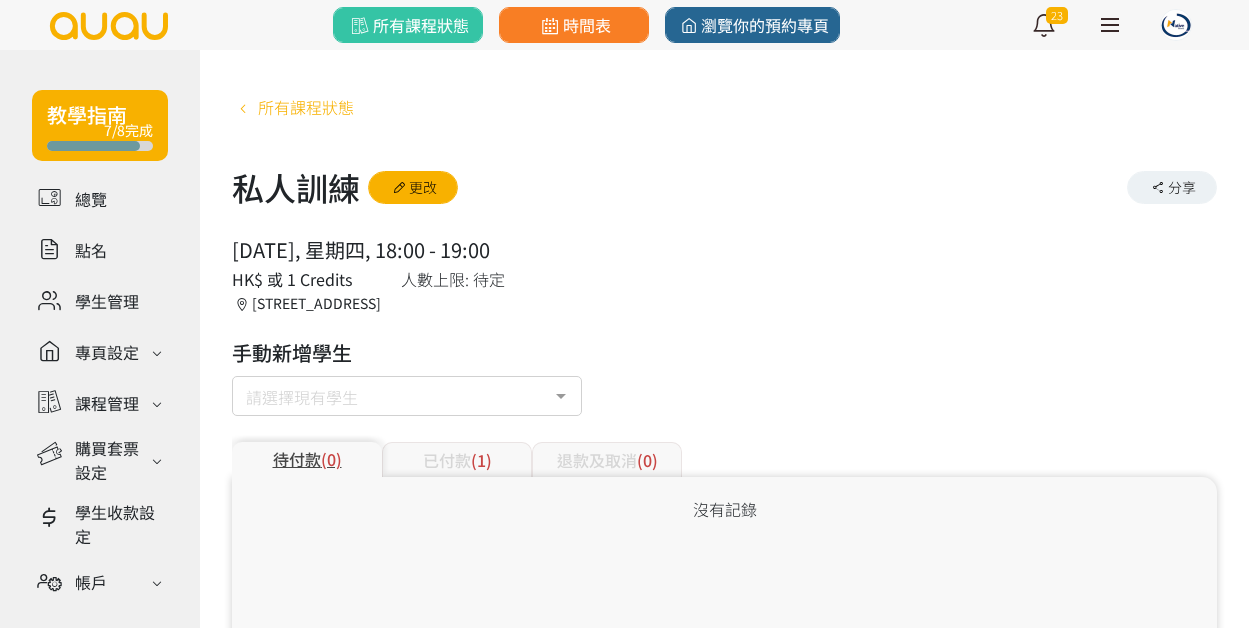 click on "所有課程狀態" at bounding box center [306, 107] 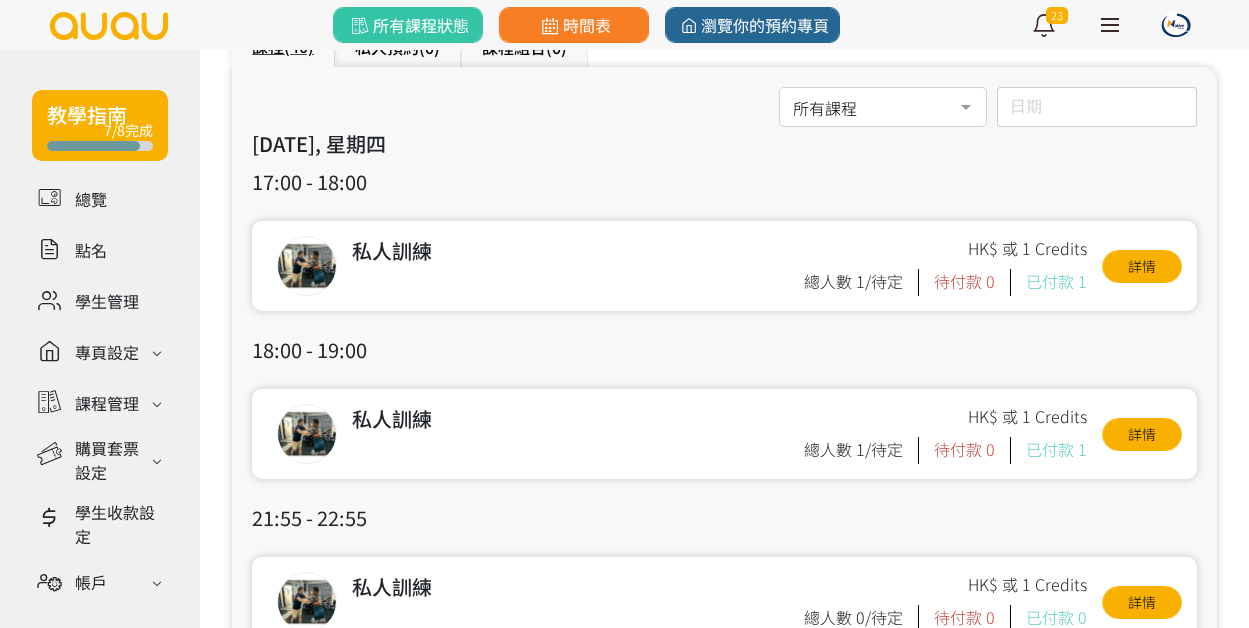 scroll, scrollTop: 196, scrollLeft: 0, axis: vertical 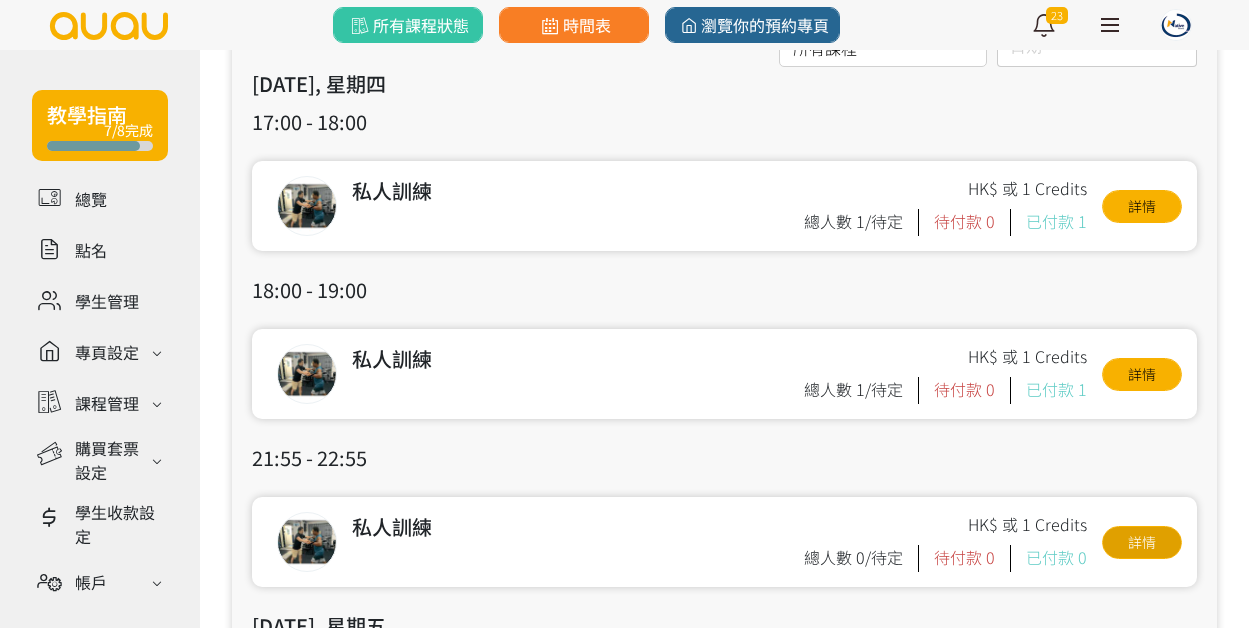 click on "詳情" at bounding box center (1142, 542) 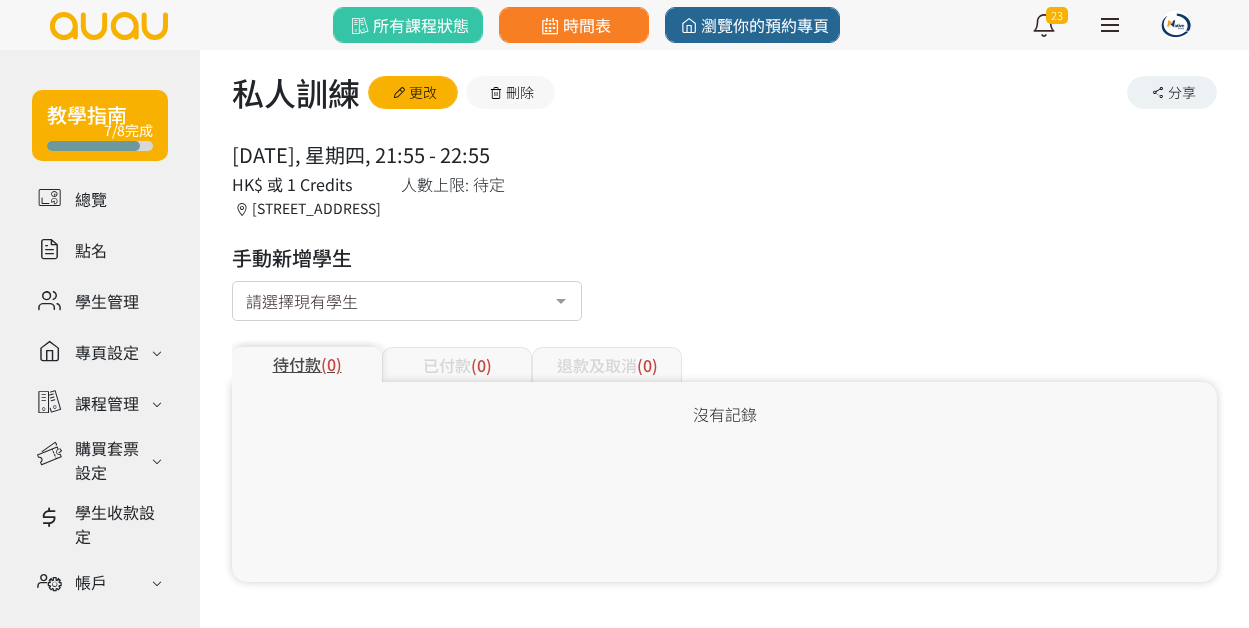scroll, scrollTop: 0, scrollLeft: 0, axis: both 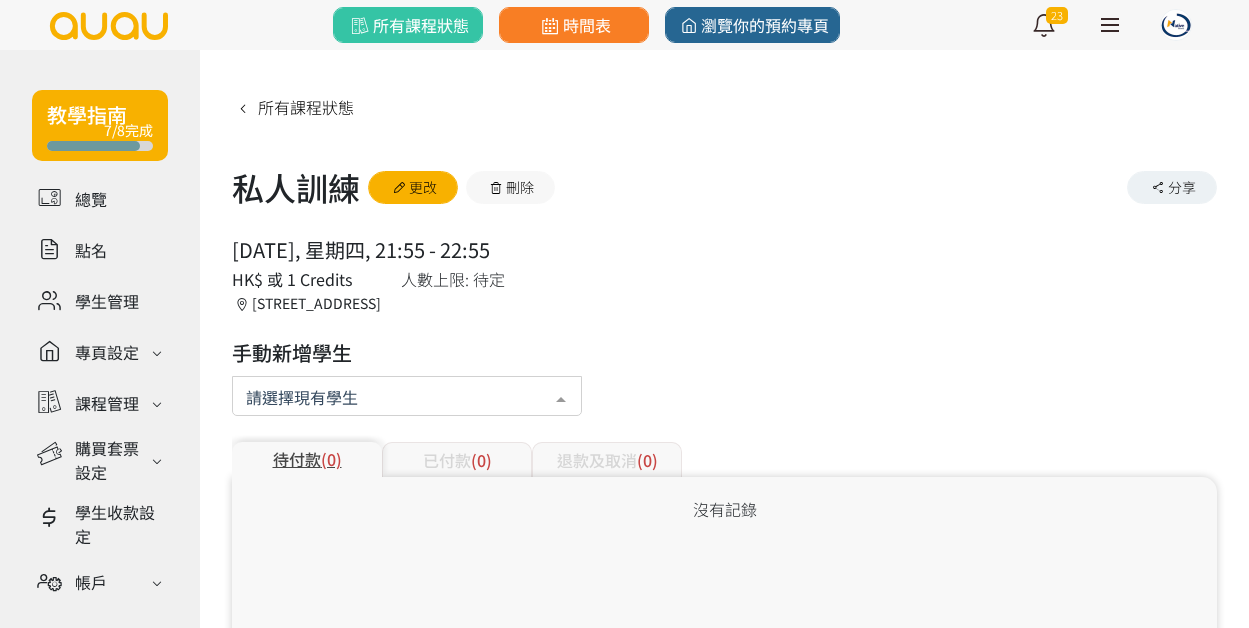 click at bounding box center [407, 396] 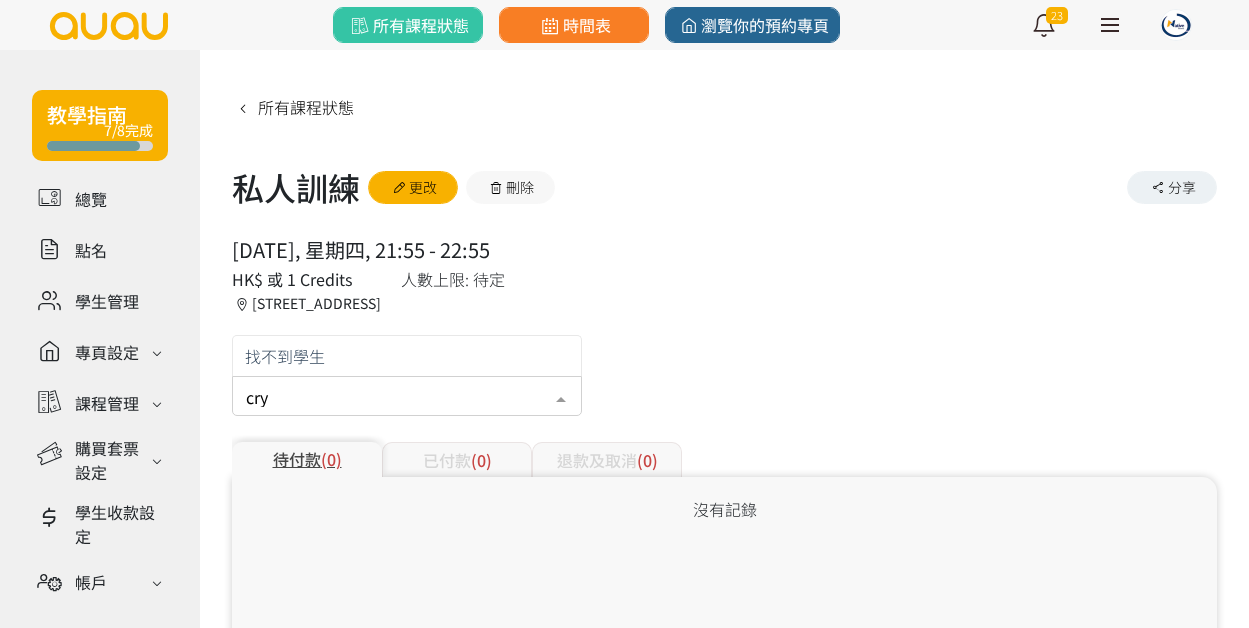 type on "crys" 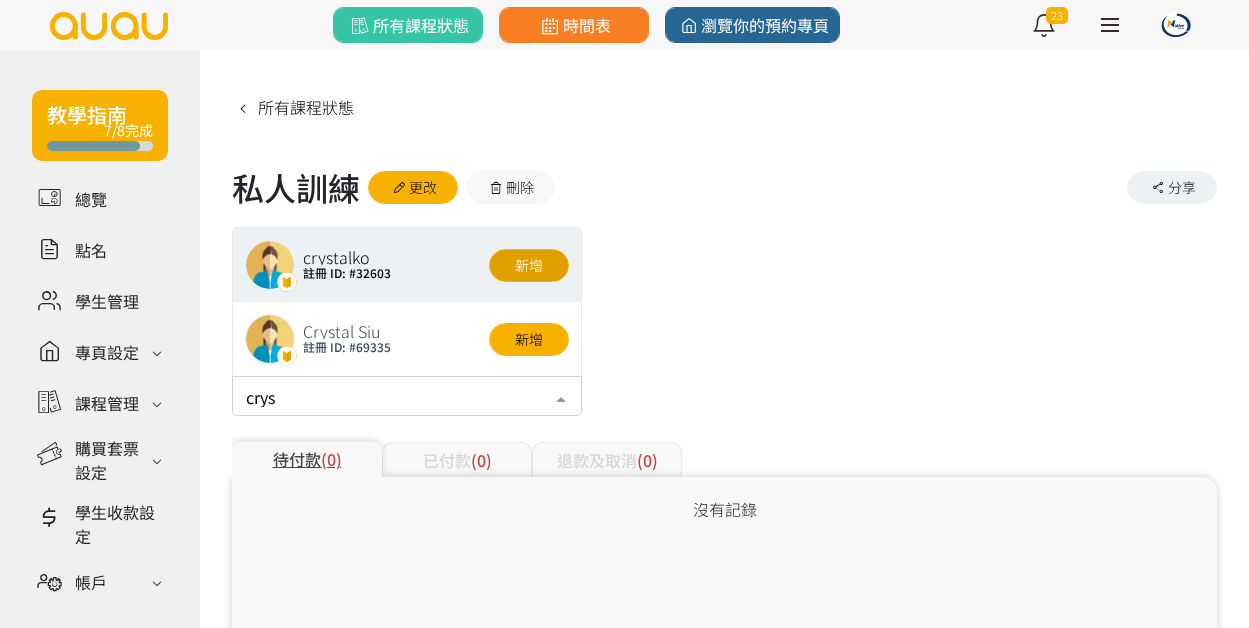 click on "新增" at bounding box center (529, 265) 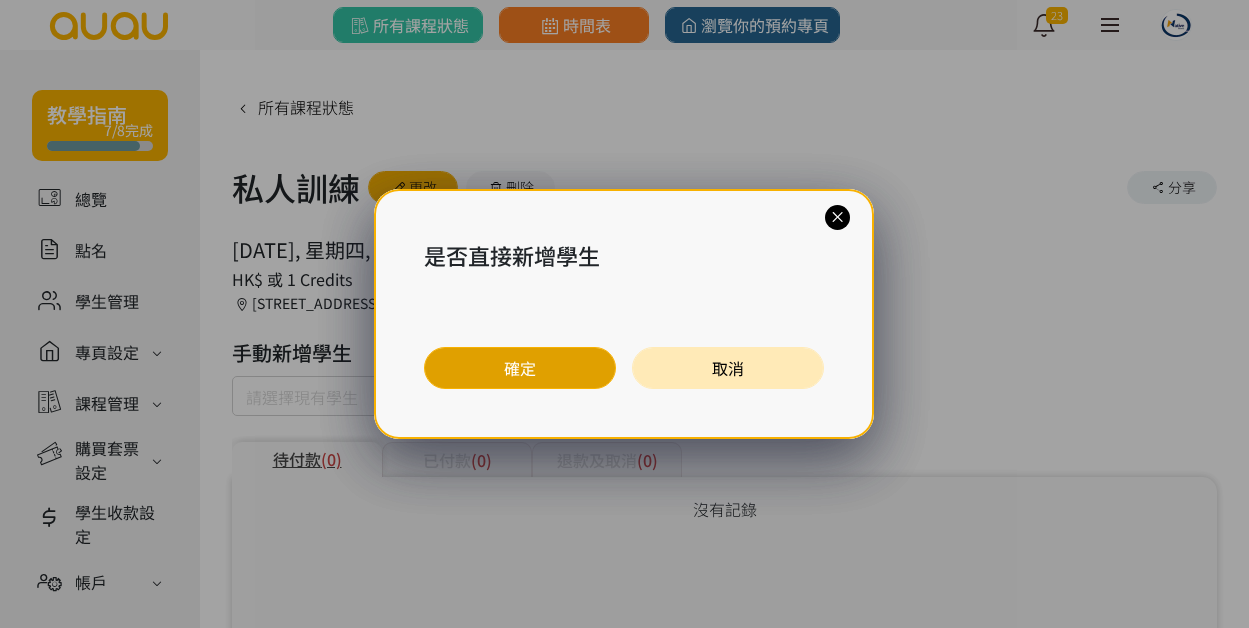 click on "確定" at bounding box center [520, 368] 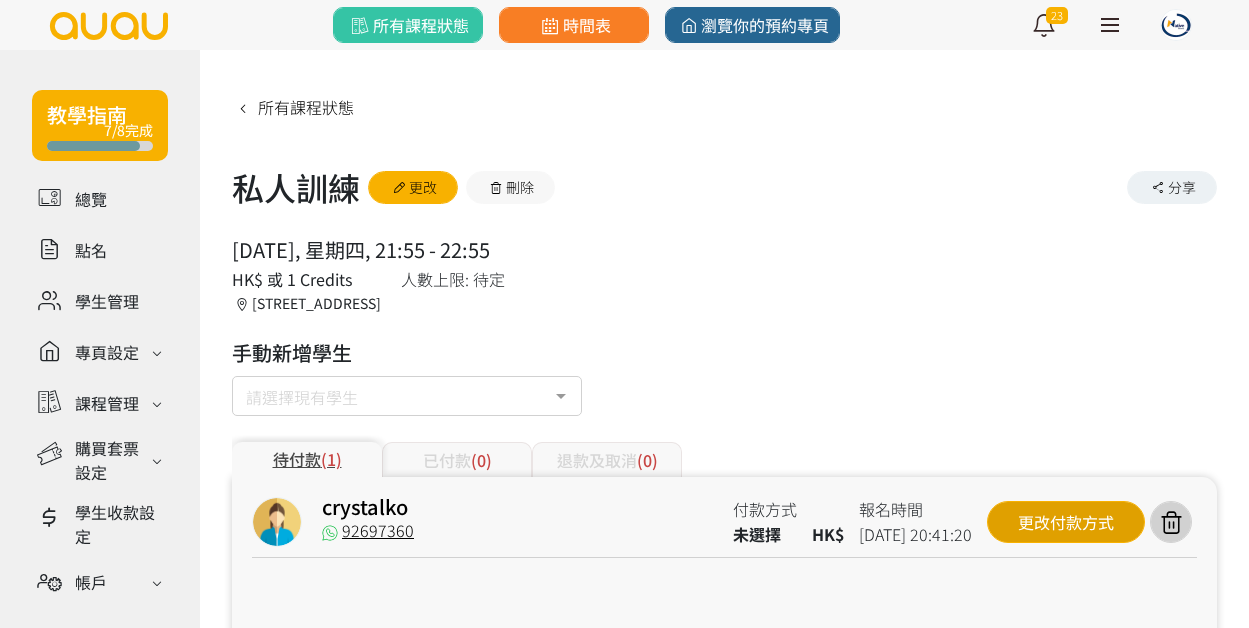 click on "更改付款方式" at bounding box center [1066, 522] 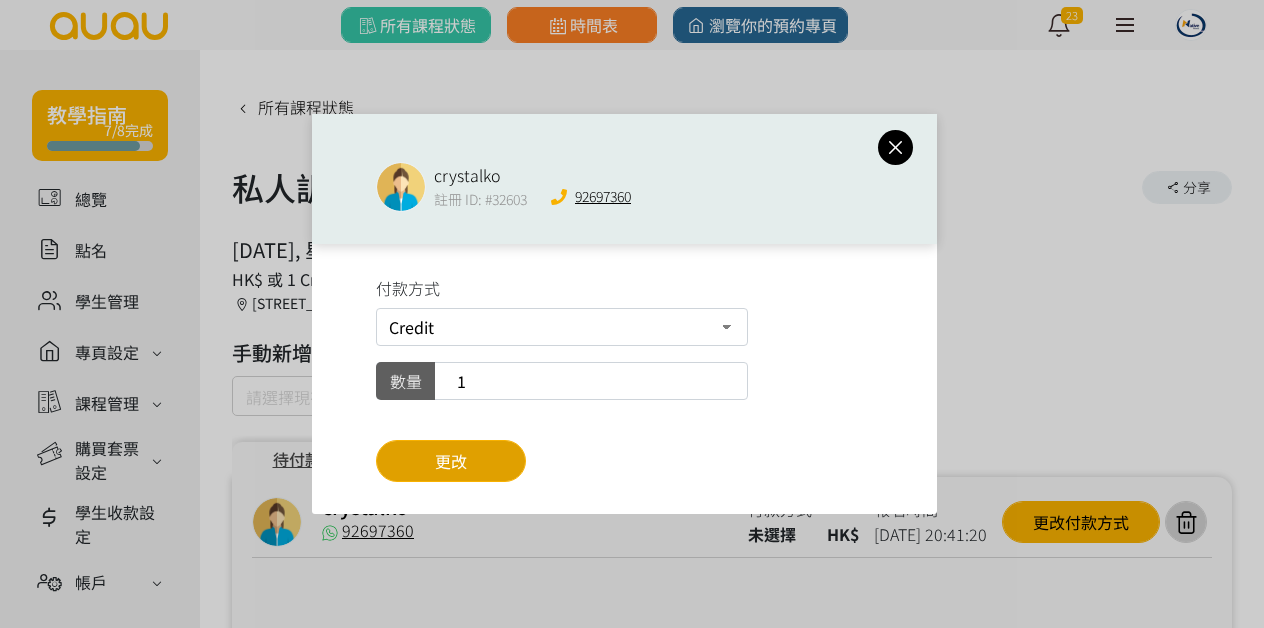 click on "更改" at bounding box center (451, 461) 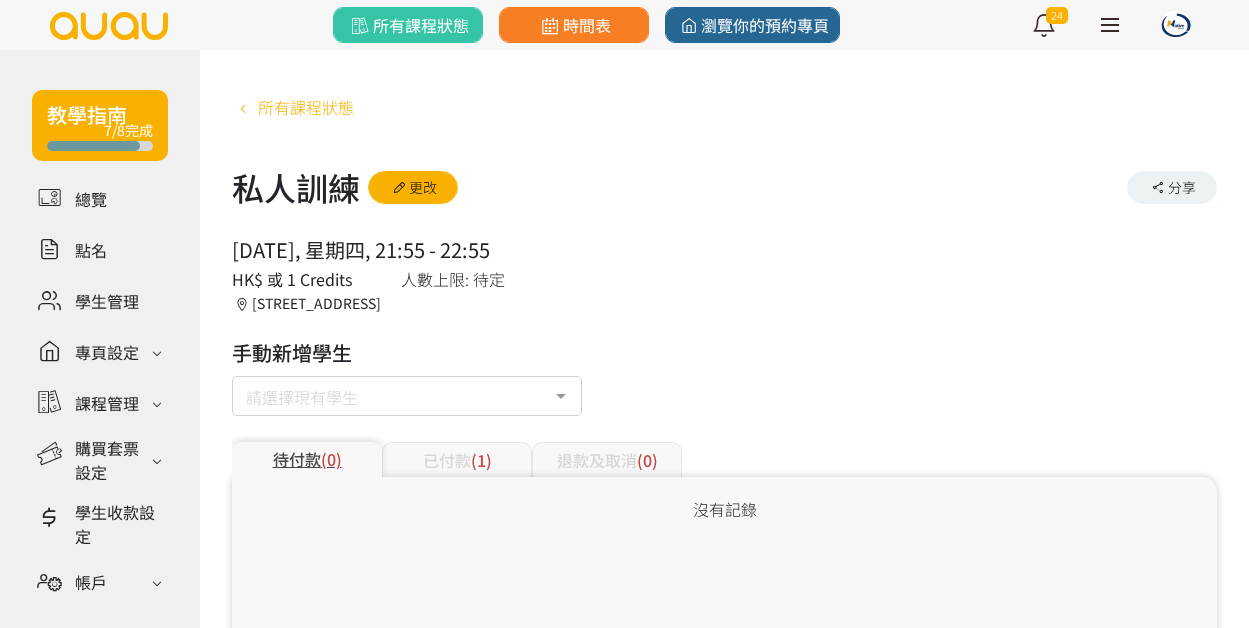 click on "所有課程狀態" at bounding box center (306, 107) 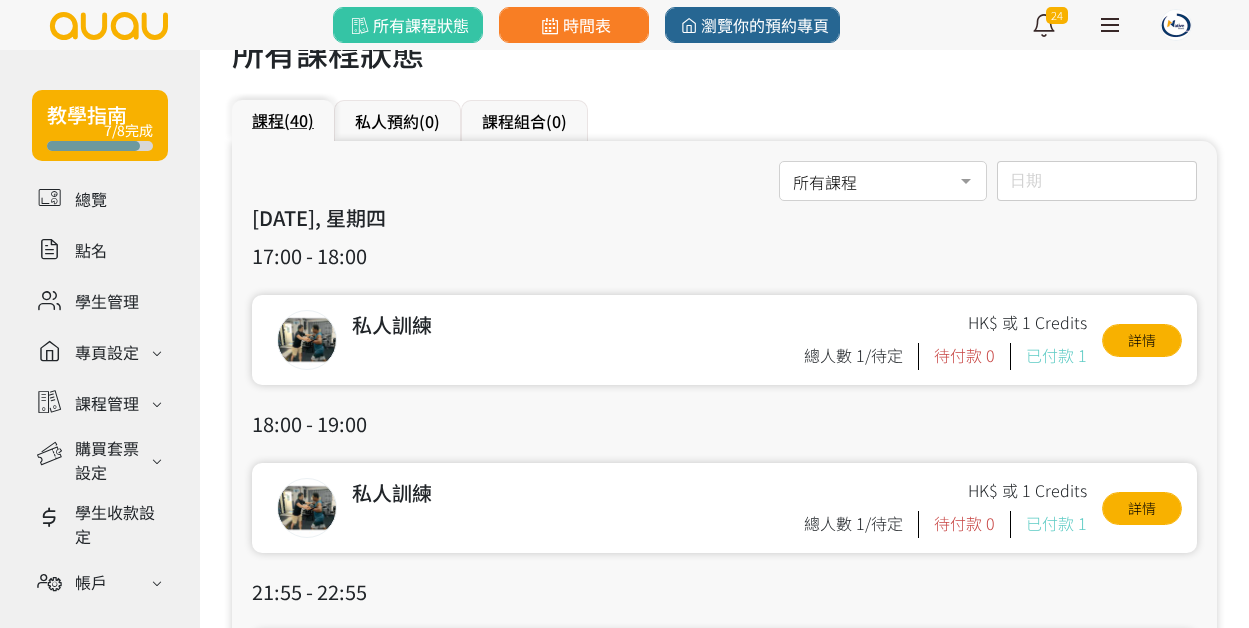 scroll, scrollTop: 203, scrollLeft: 0, axis: vertical 